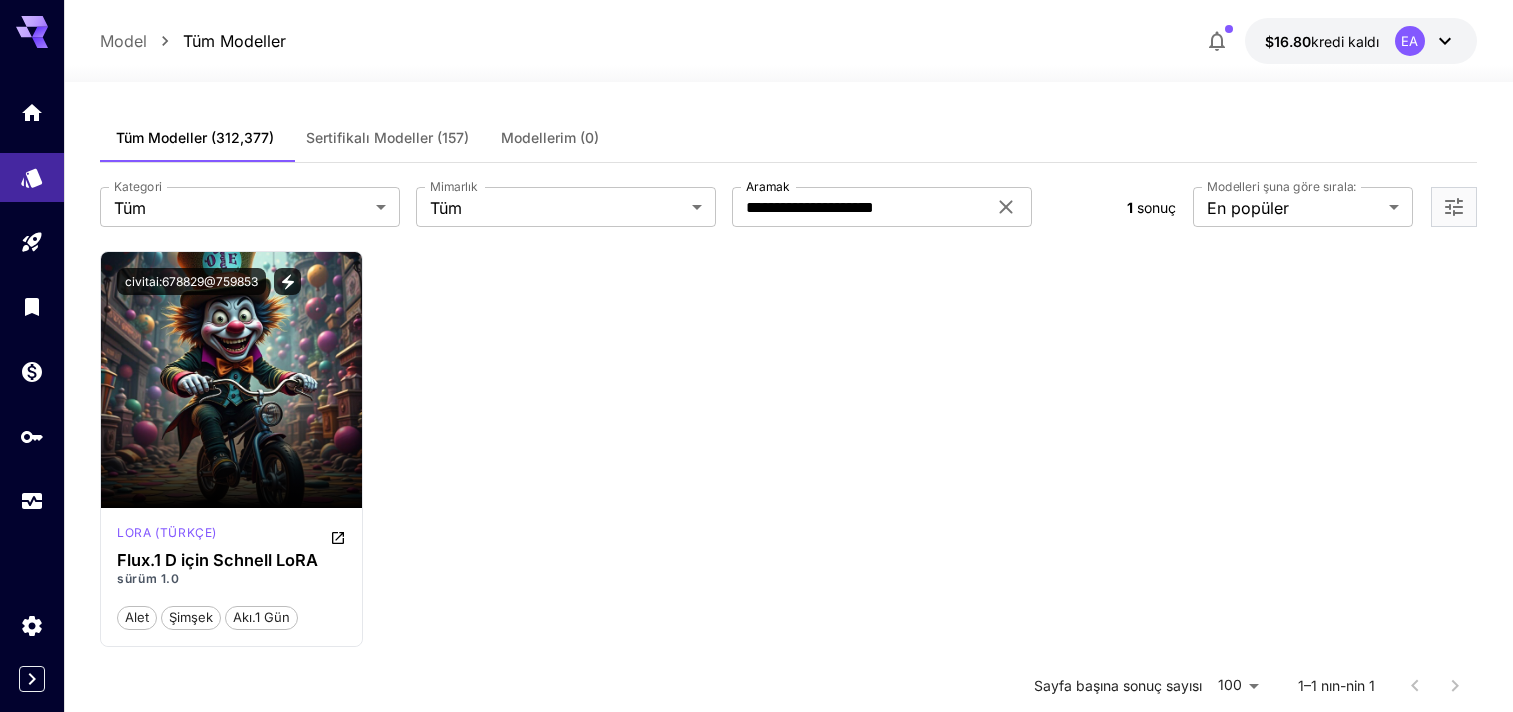 scroll, scrollTop: 0, scrollLeft: 0, axis: both 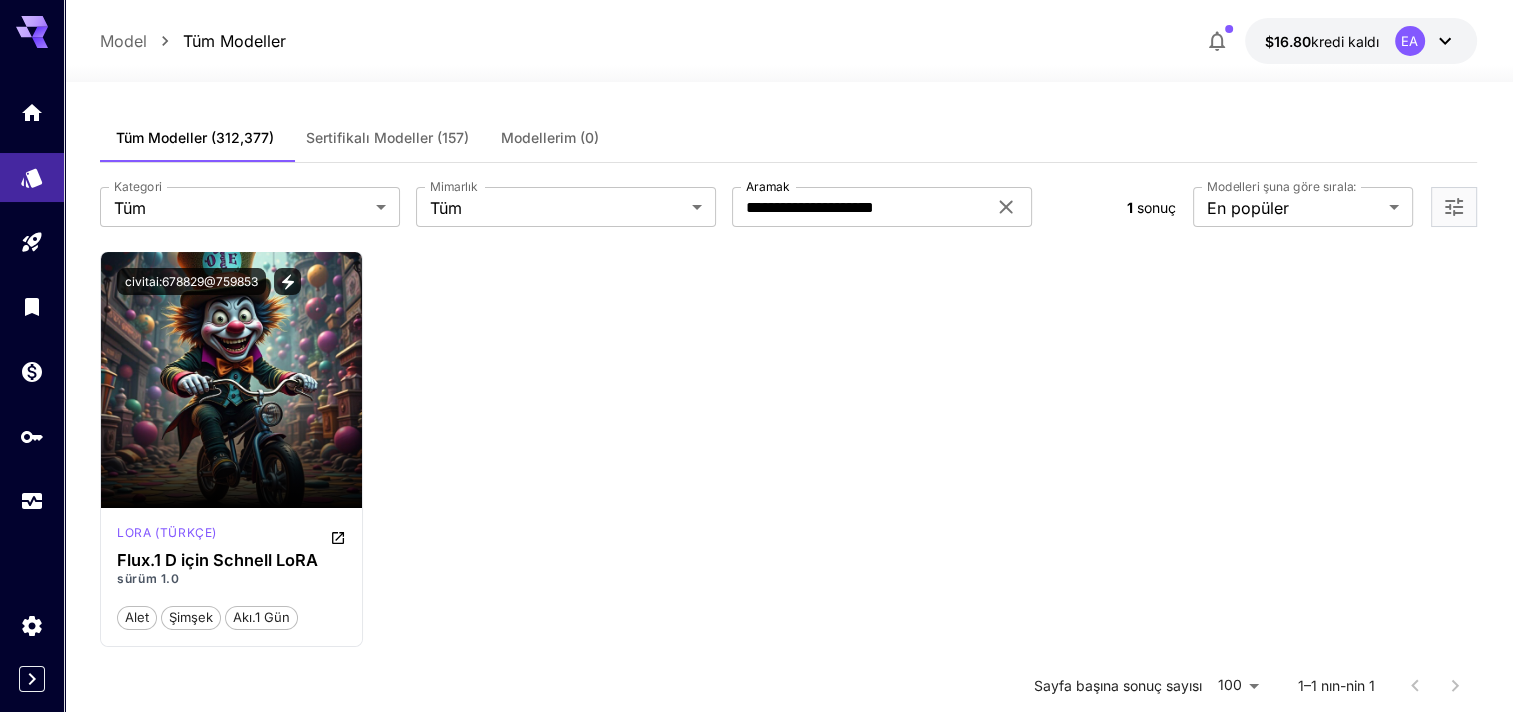 click 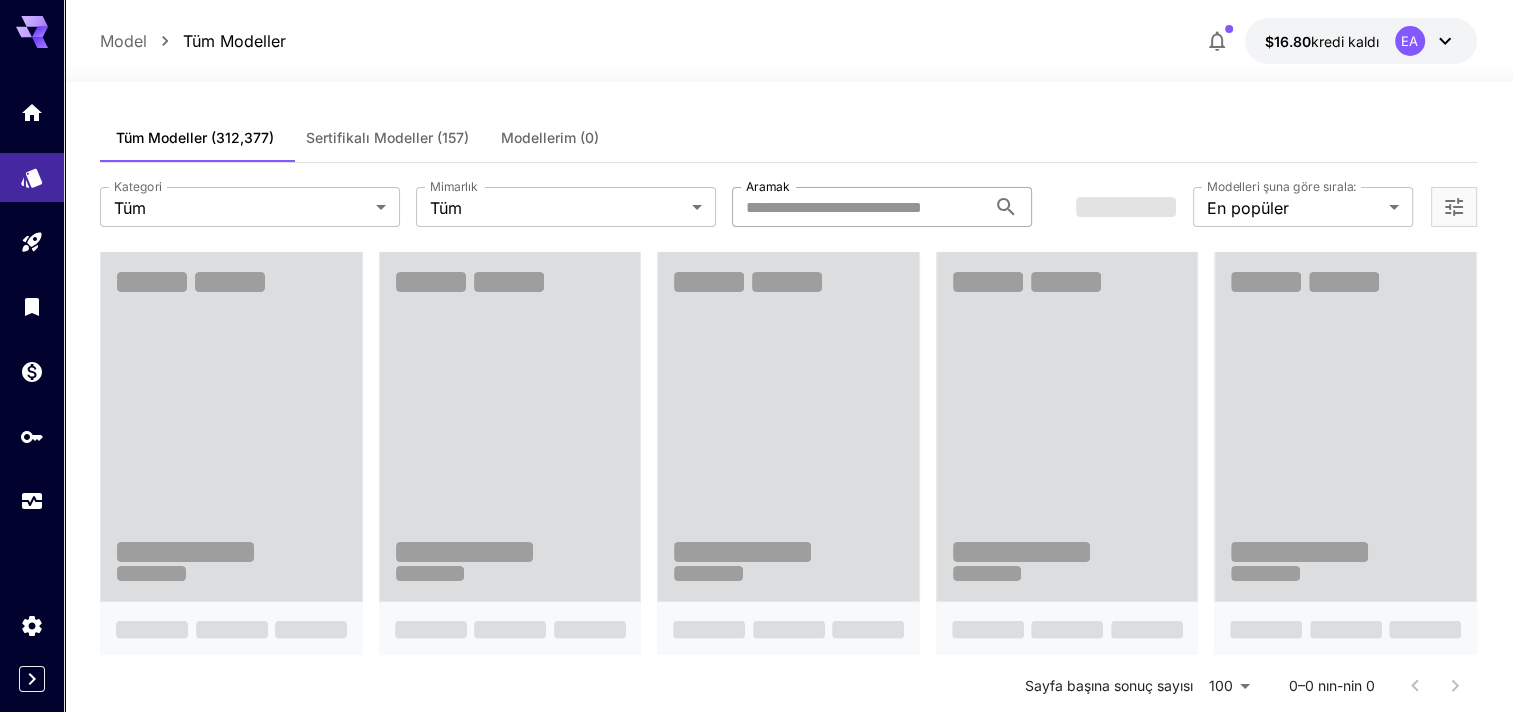 click on "Aramak" at bounding box center [859, 207] 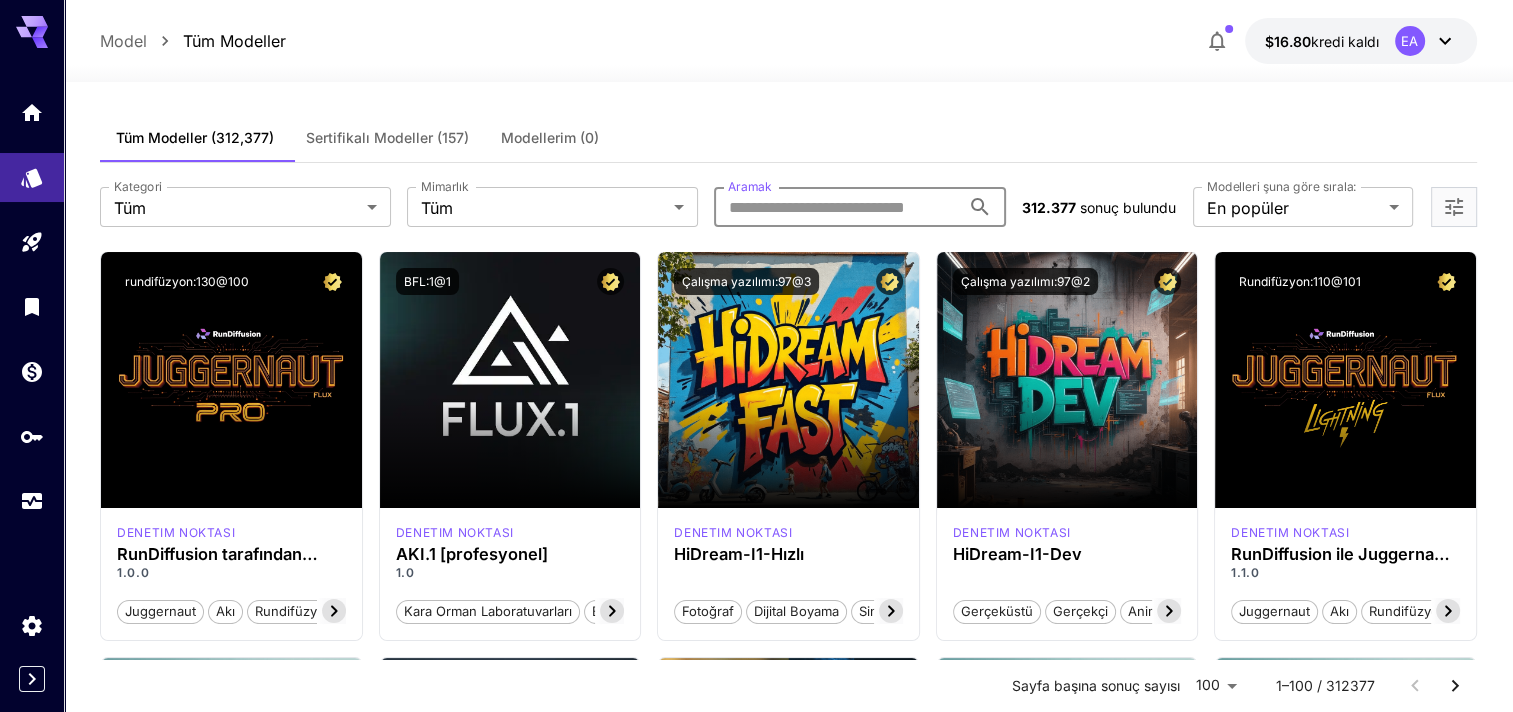 paste on "**********" 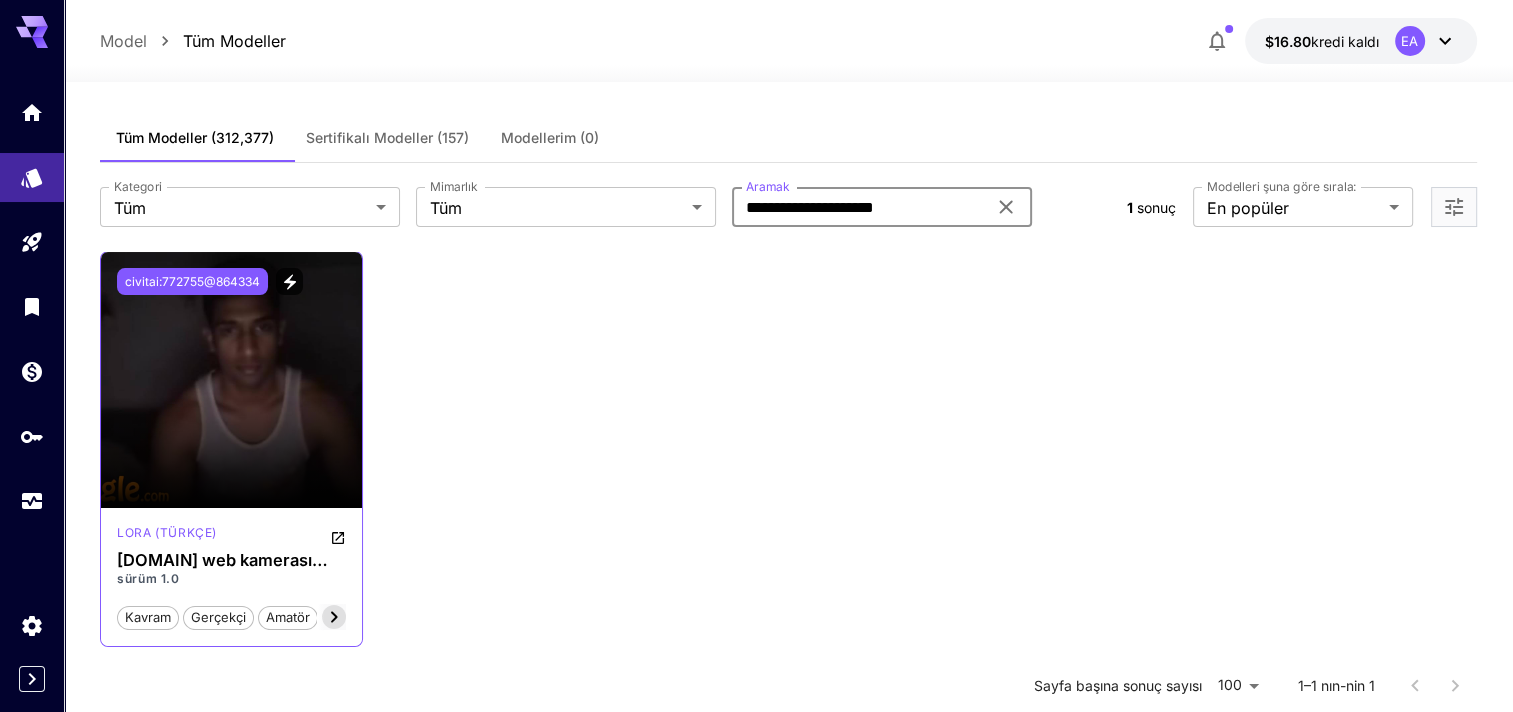 type on "**********" 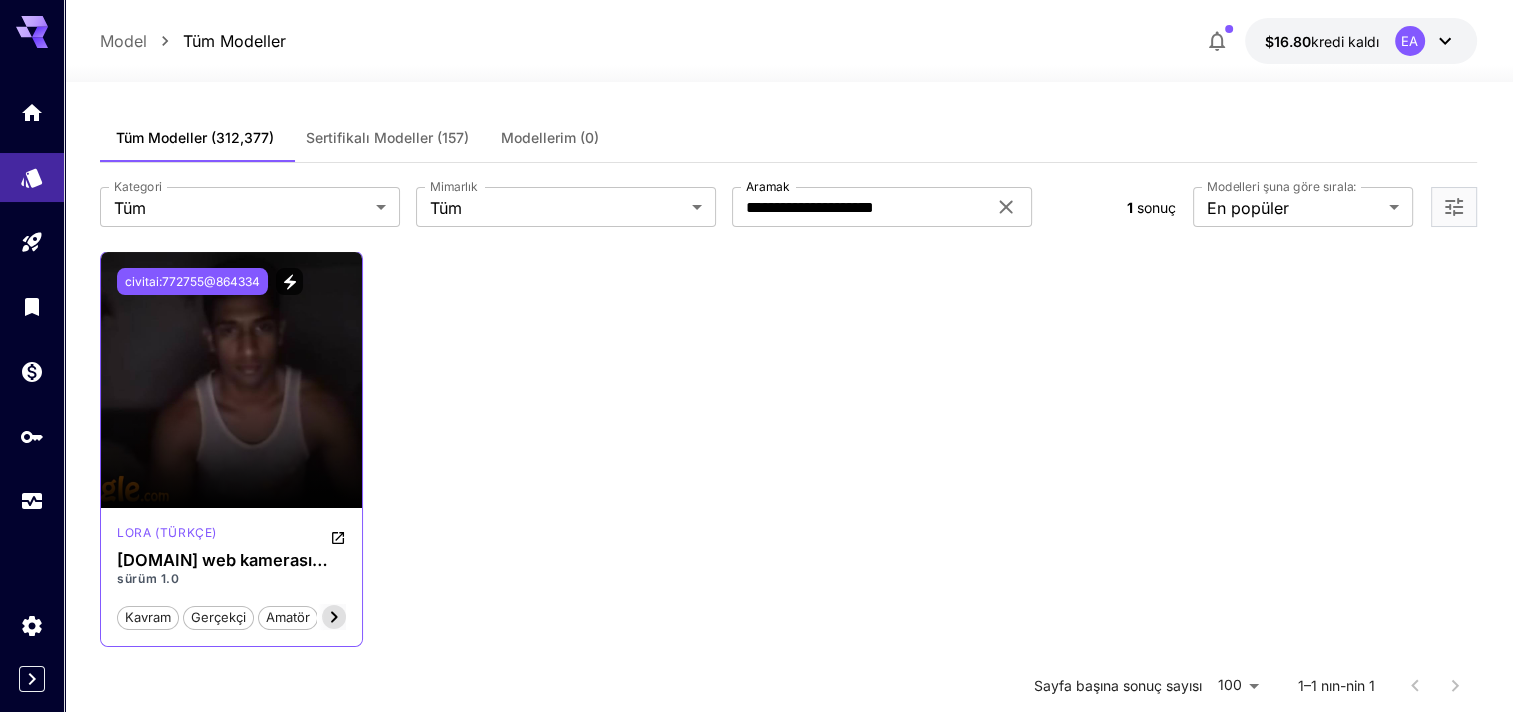 click on "civitai:772755@864334" at bounding box center [192, 281] 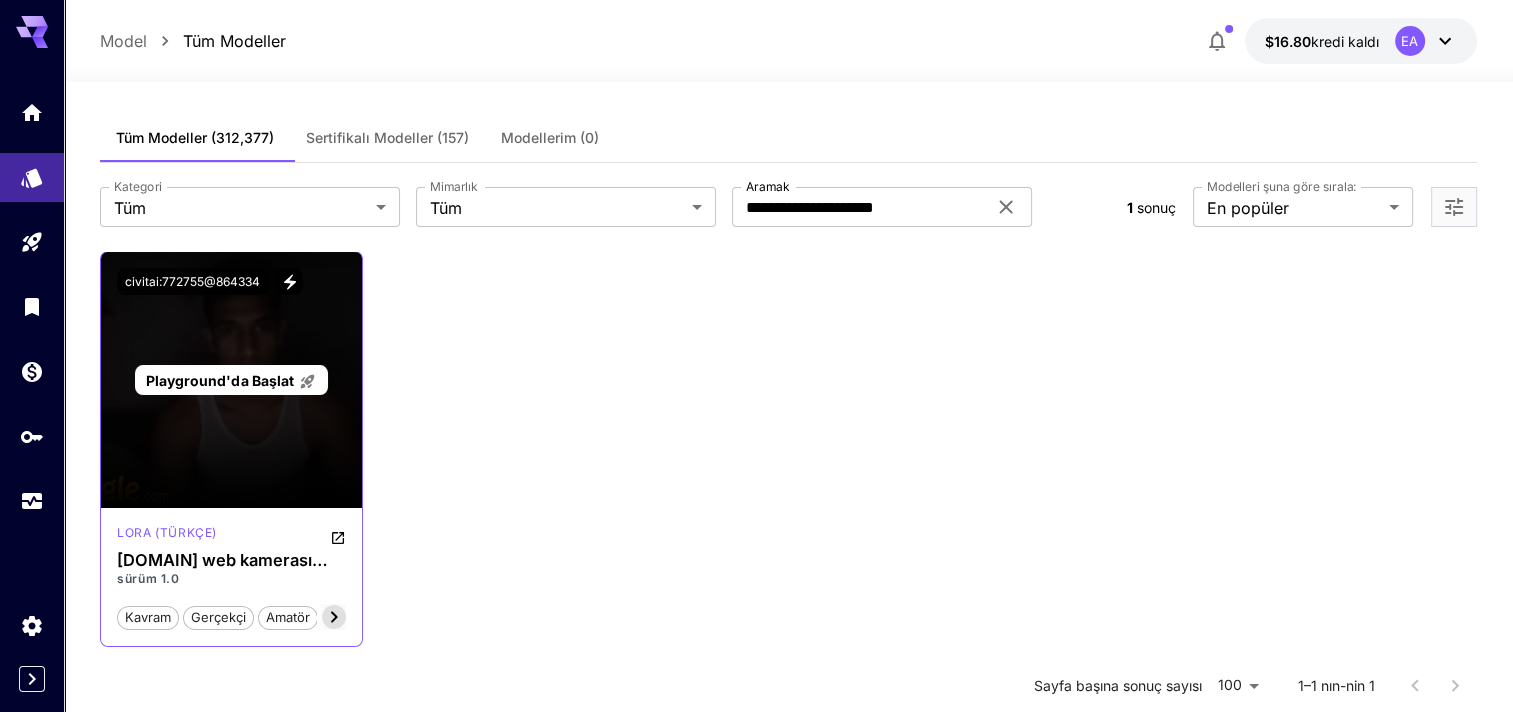 click 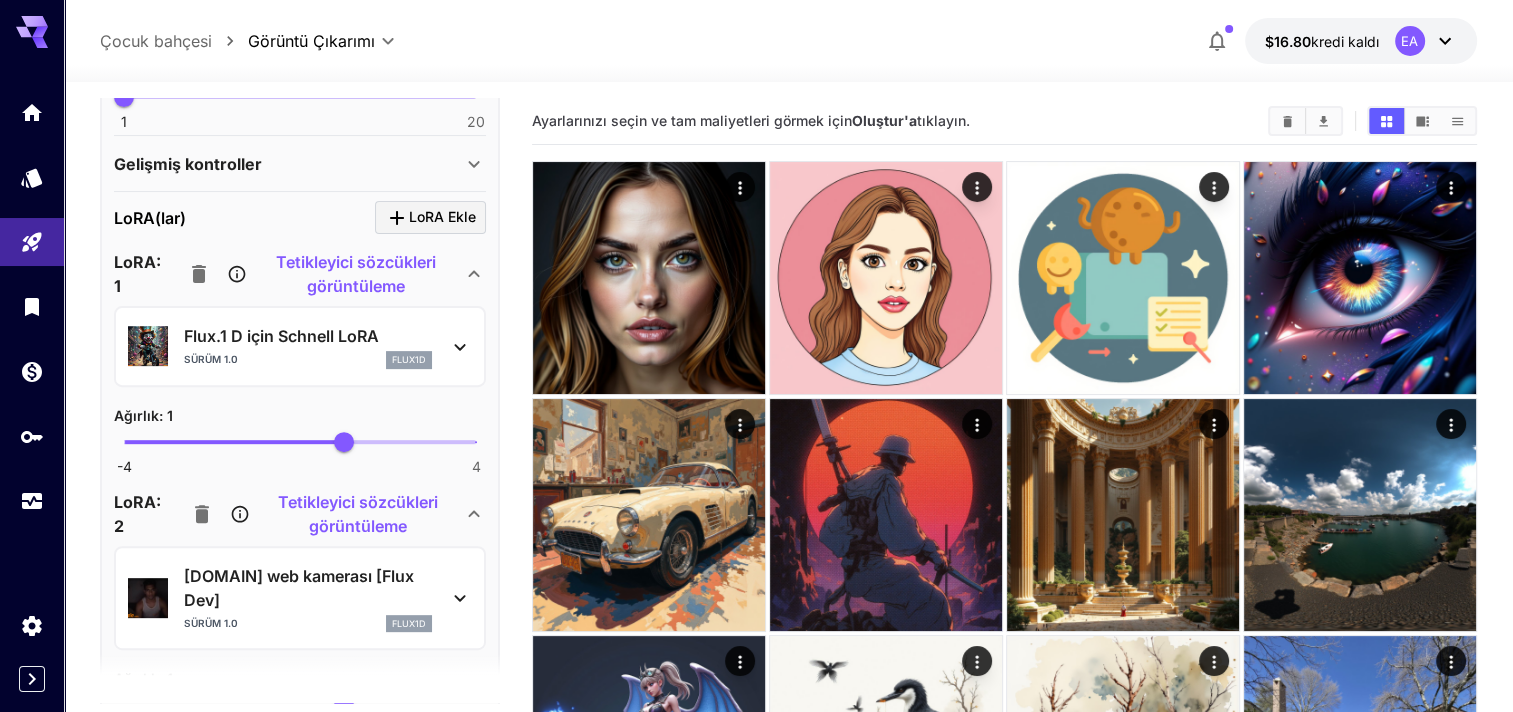 scroll, scrollTop: 800, scrollLeft: 0, axis: vertical 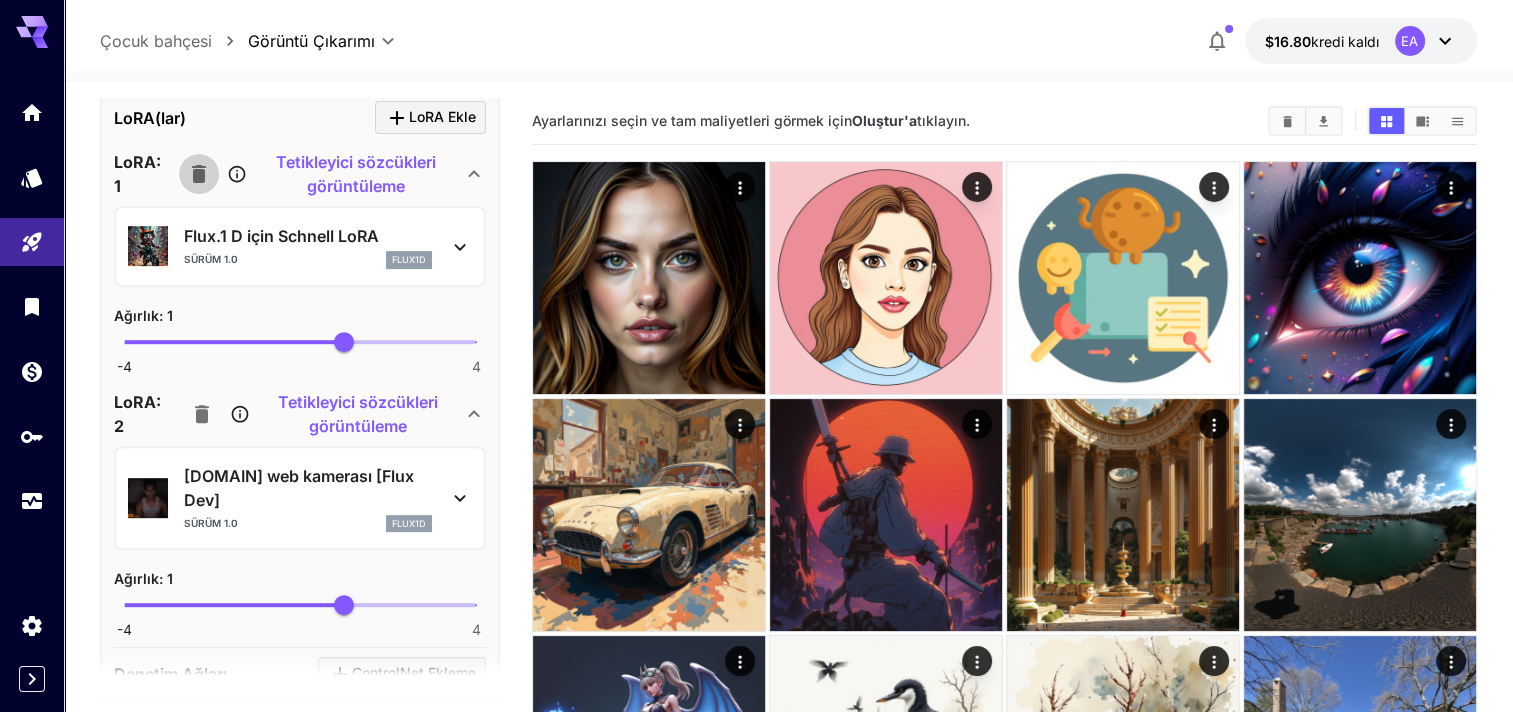 click 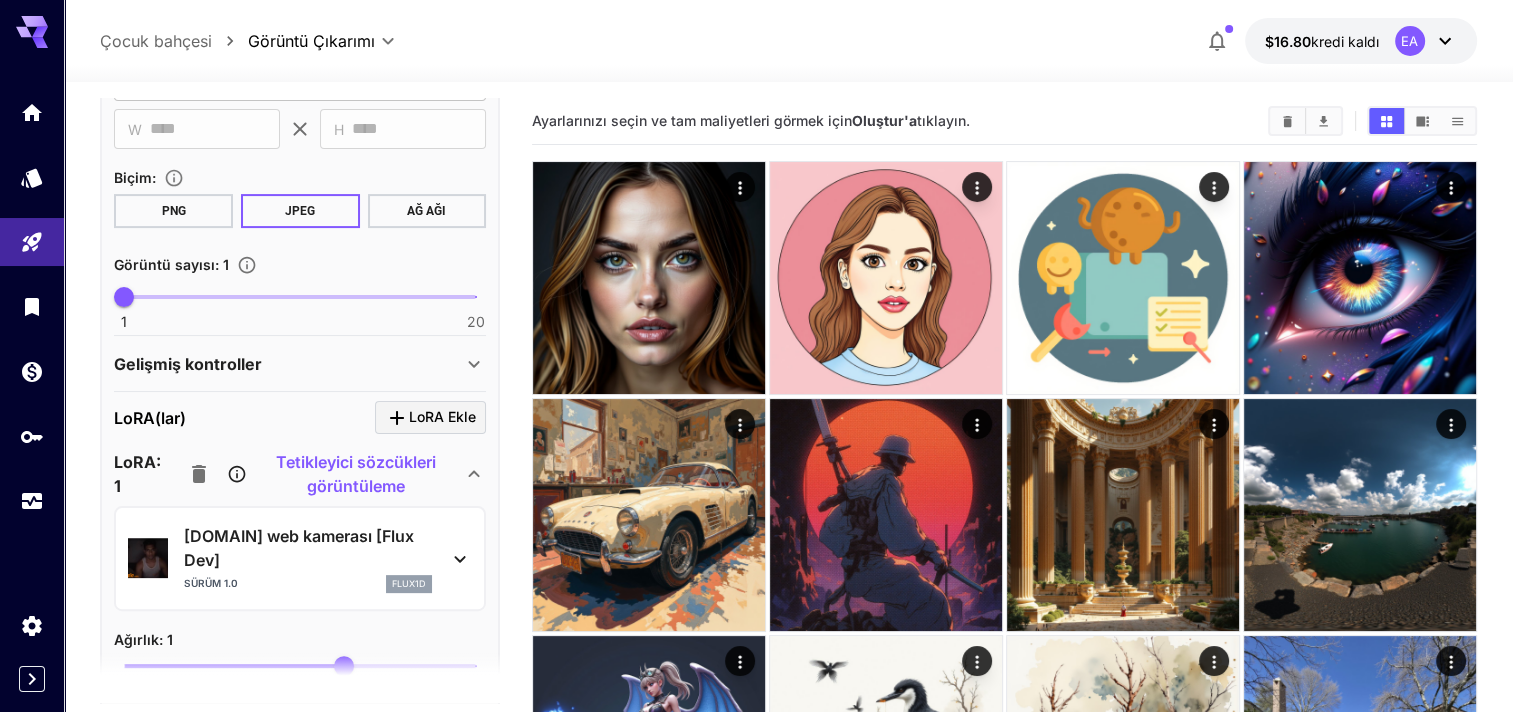 scroll, scrollTop: 700, scrollLeft: 0, axis: vertical 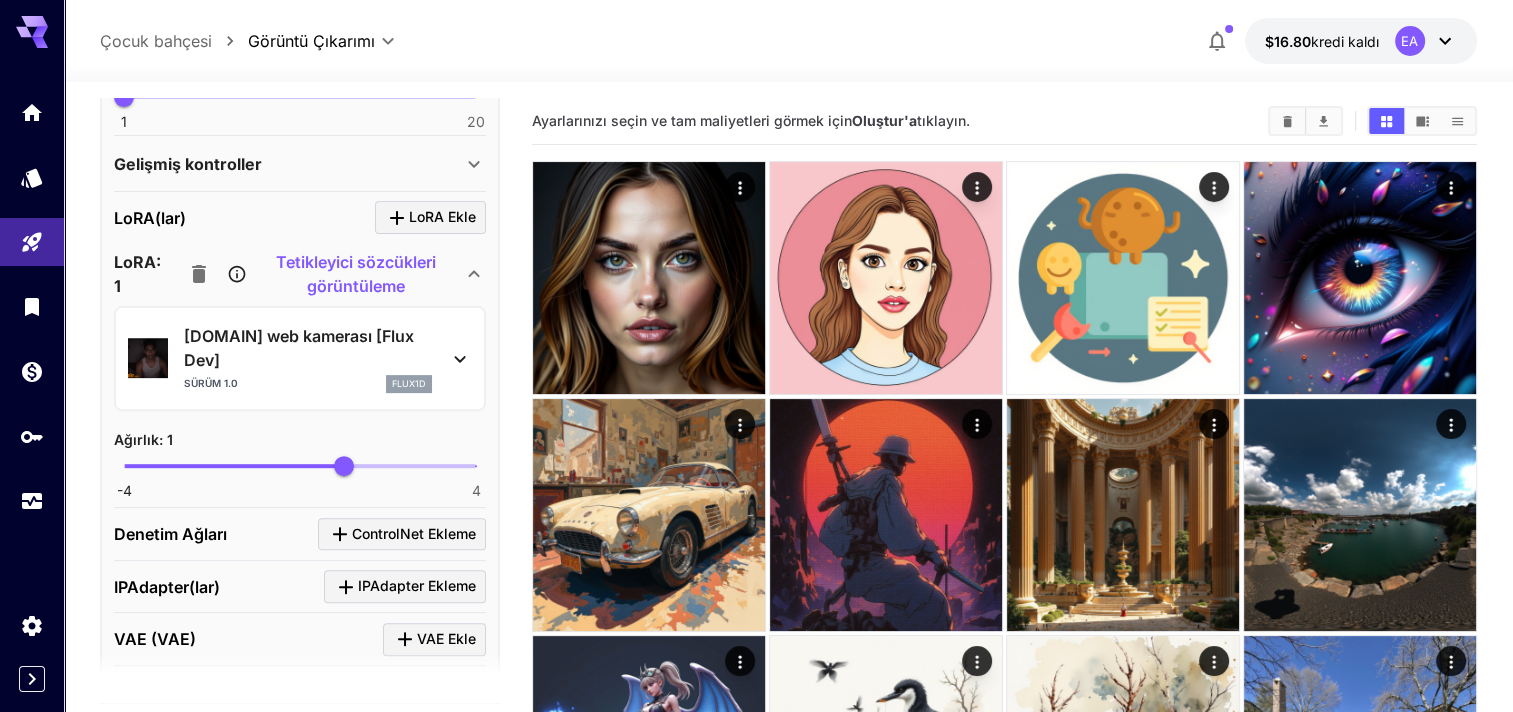 click on "[DOMAIN] web kamerası [Flux Dev]" at bounding box center [308, 348] 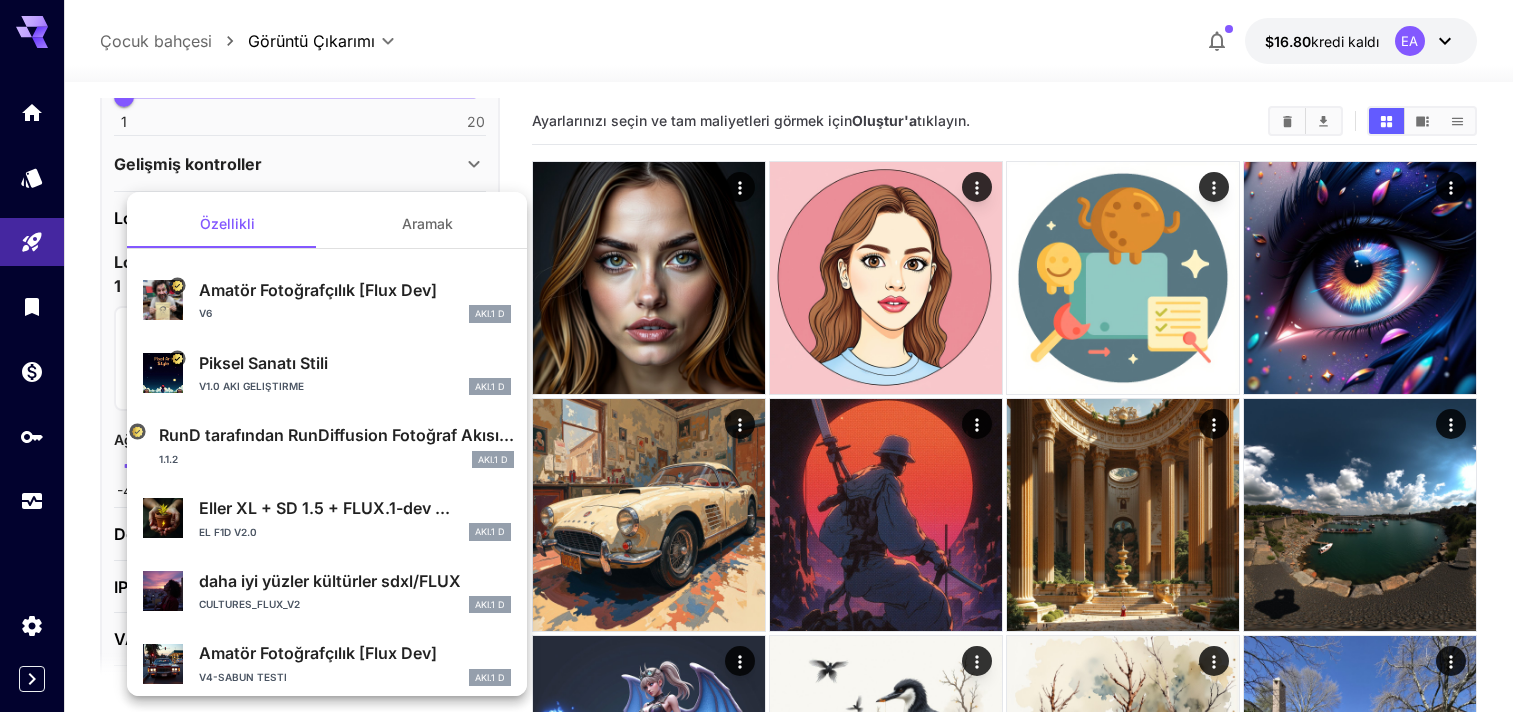drag, startPoint x: 360, startPoint y: 336, endPoint x: 95, endPoint y: 319, distance: 265.5447 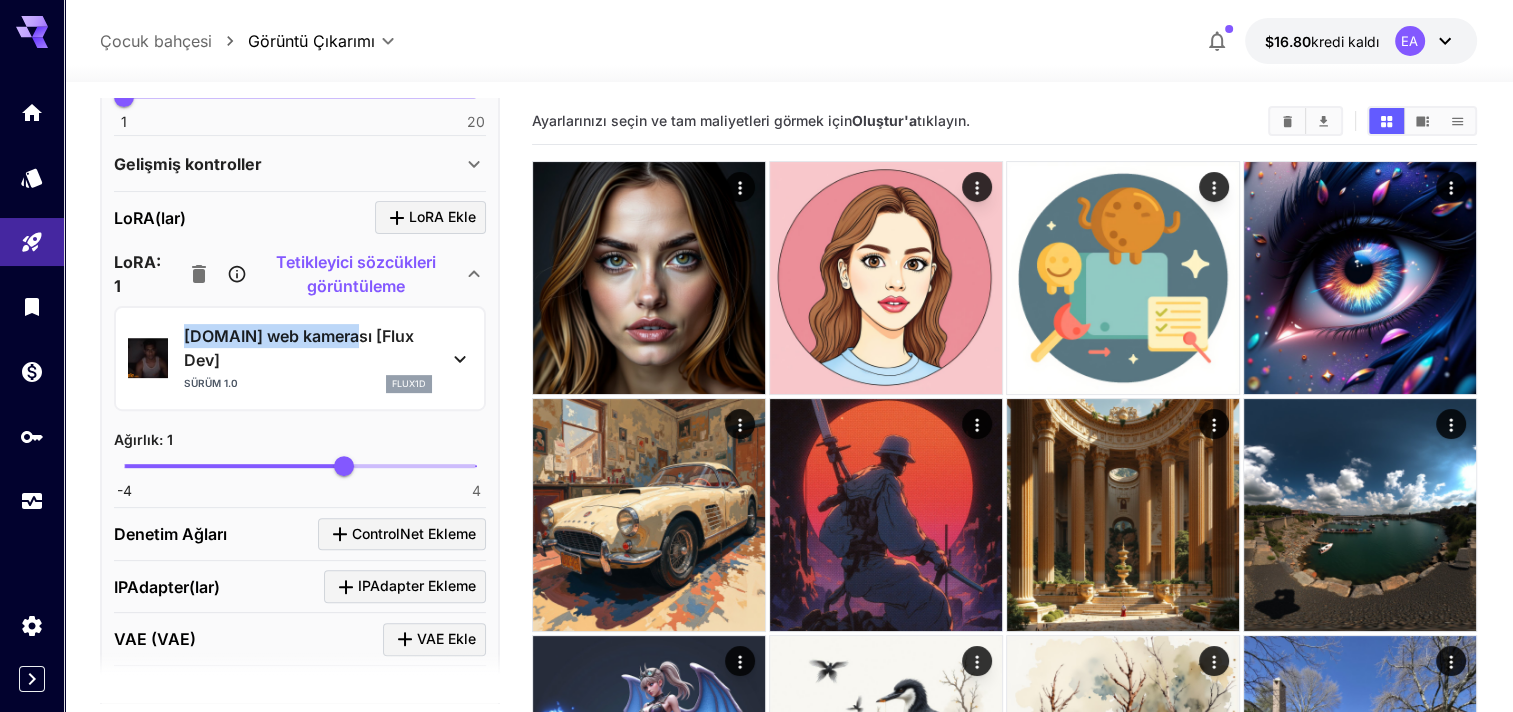 copy on "Omegle web kamerası" 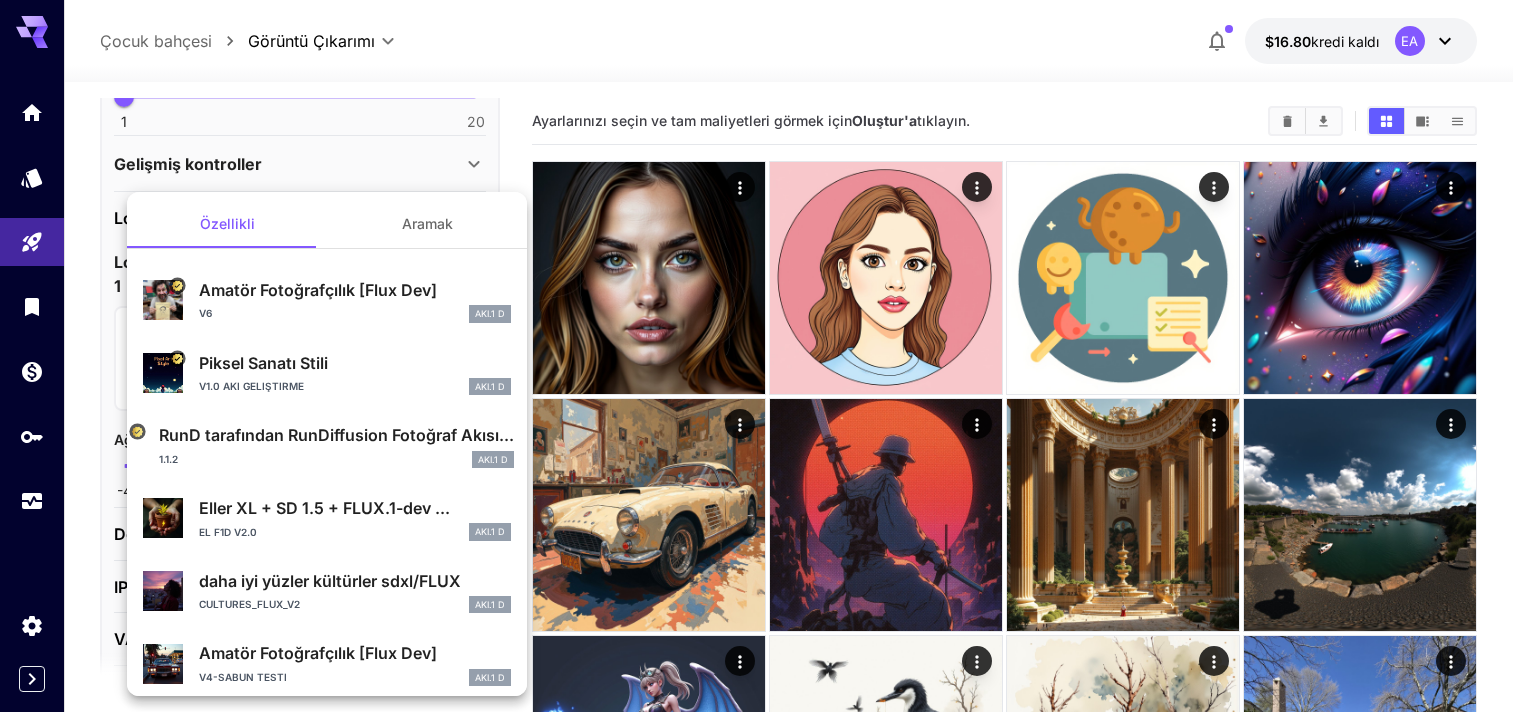 click at bounding box center [764, 356] 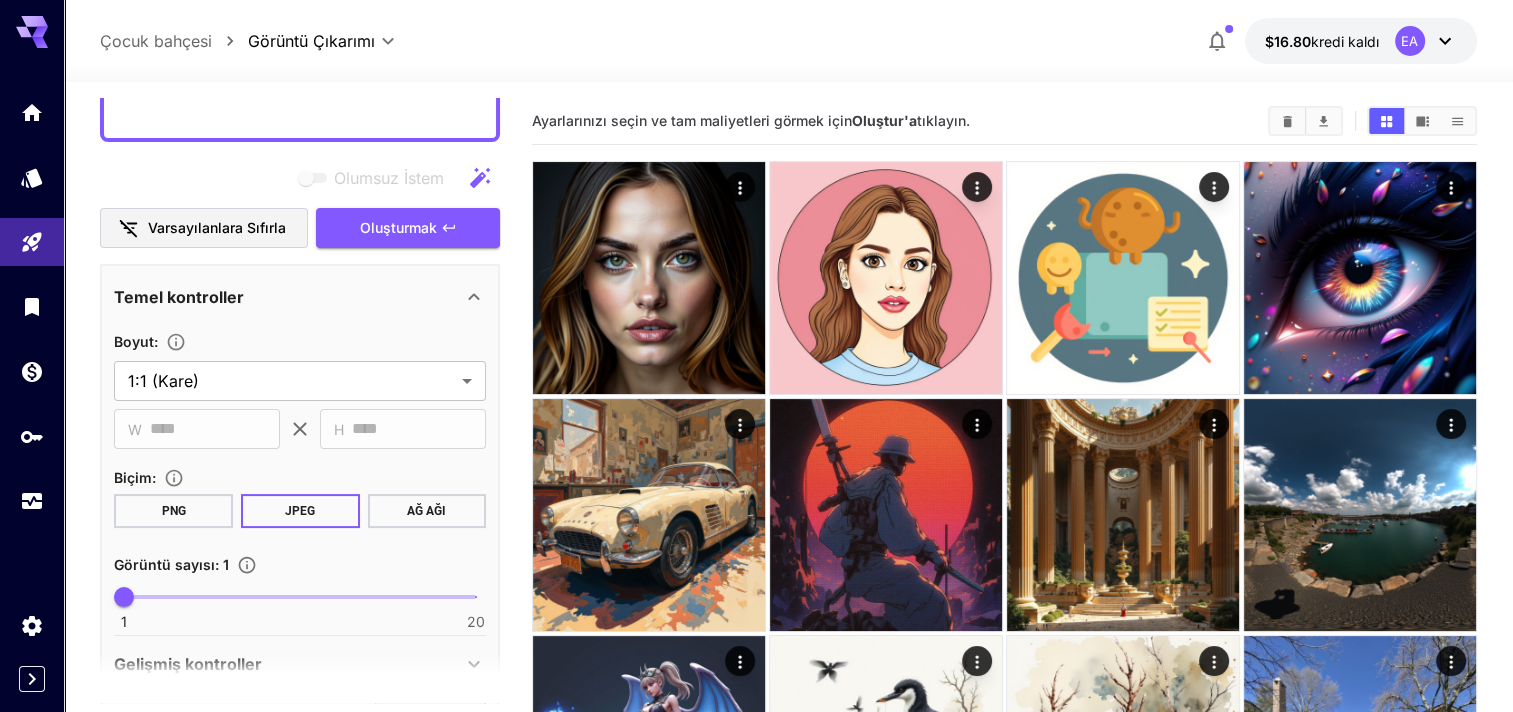 scroll, scrollTop: 0, scrollLeft: 0, axis: both 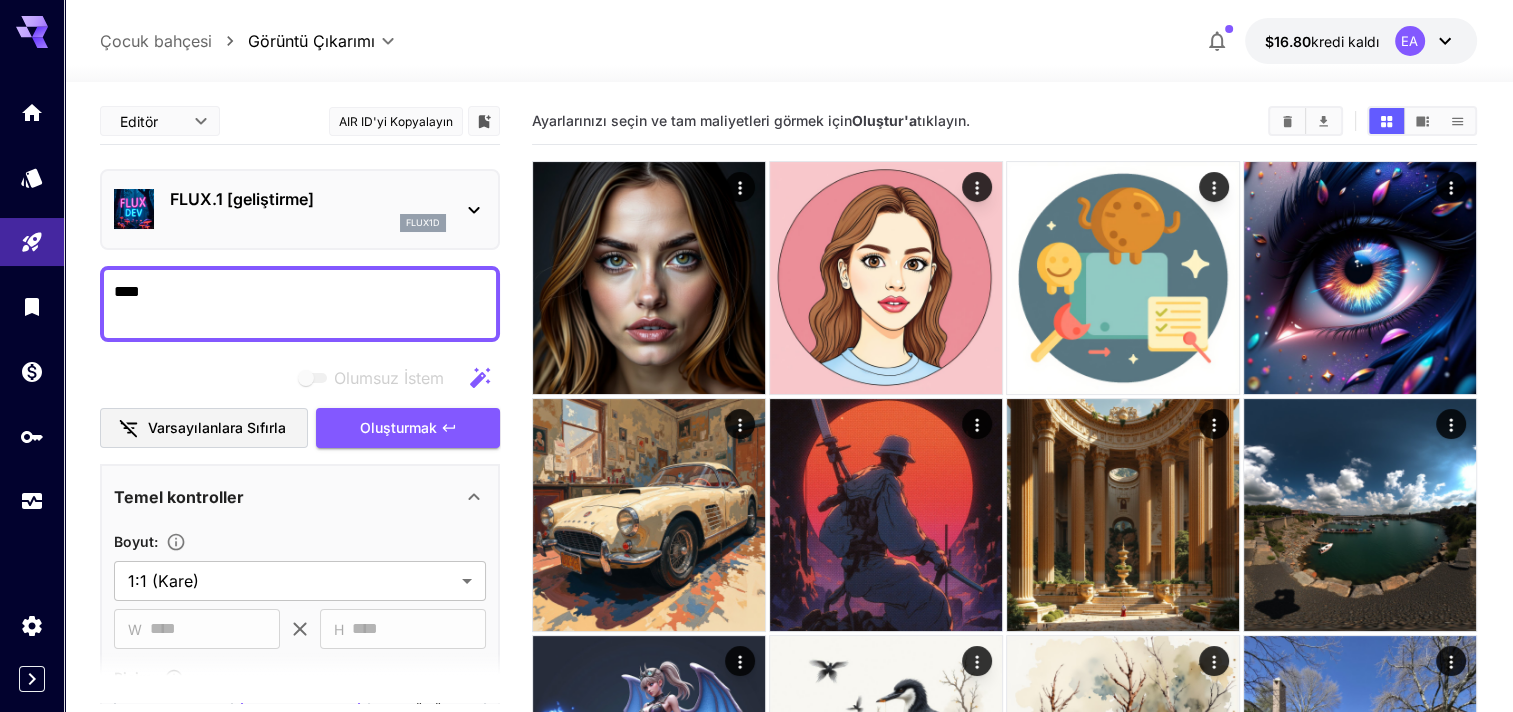click on "****" at bounding box center [300, 304] 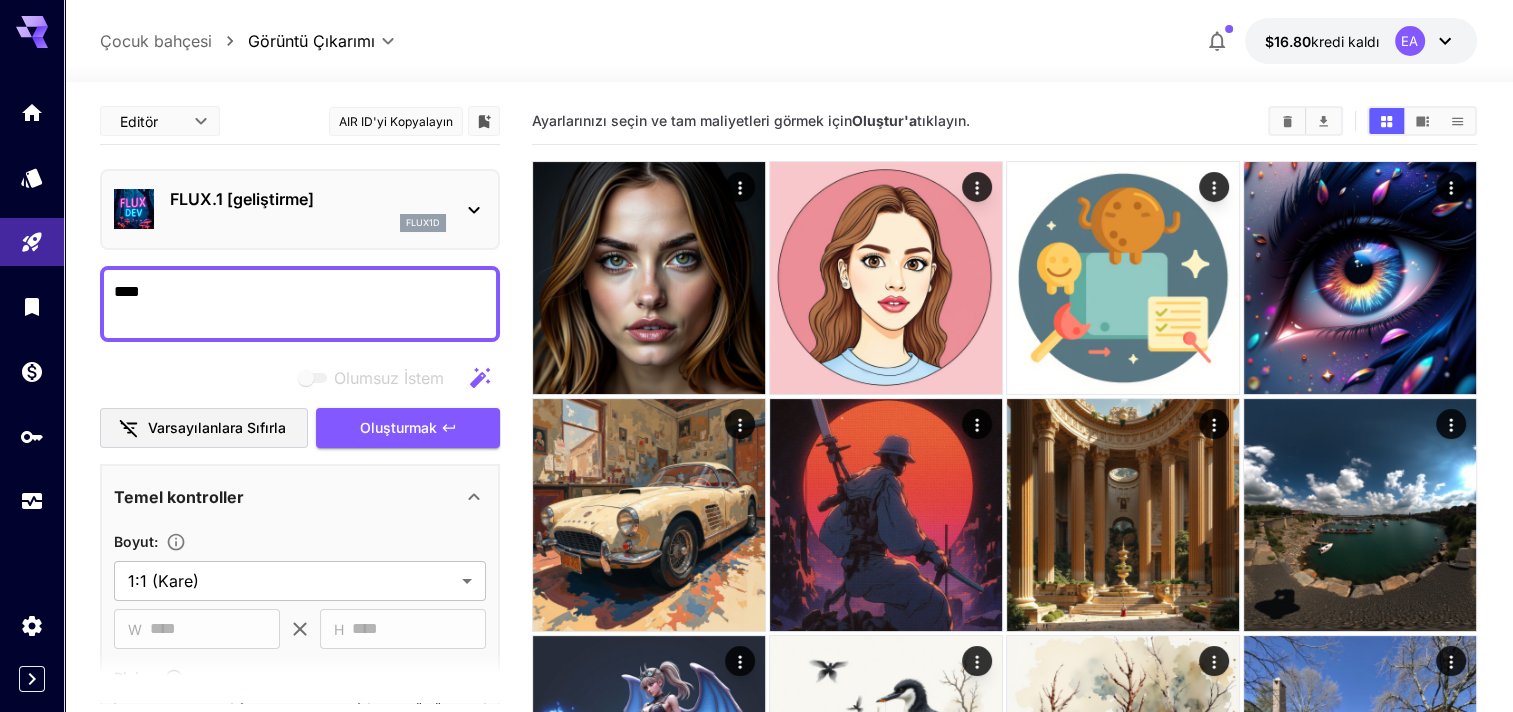 paste on "**********" 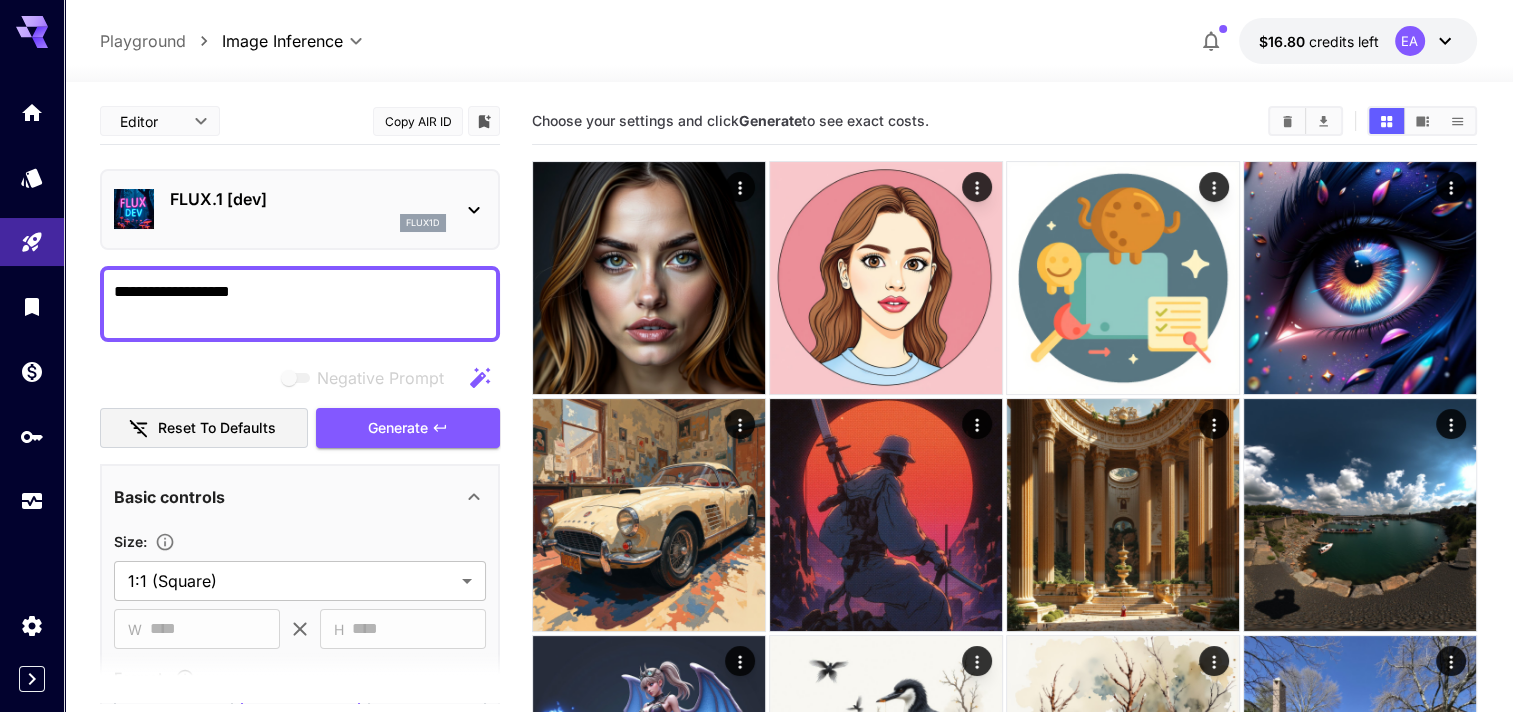 drag, startPoint x: 1124, startPoint y: 125, endPoint x: 345, endPoint y: 290, distance: 796.2826 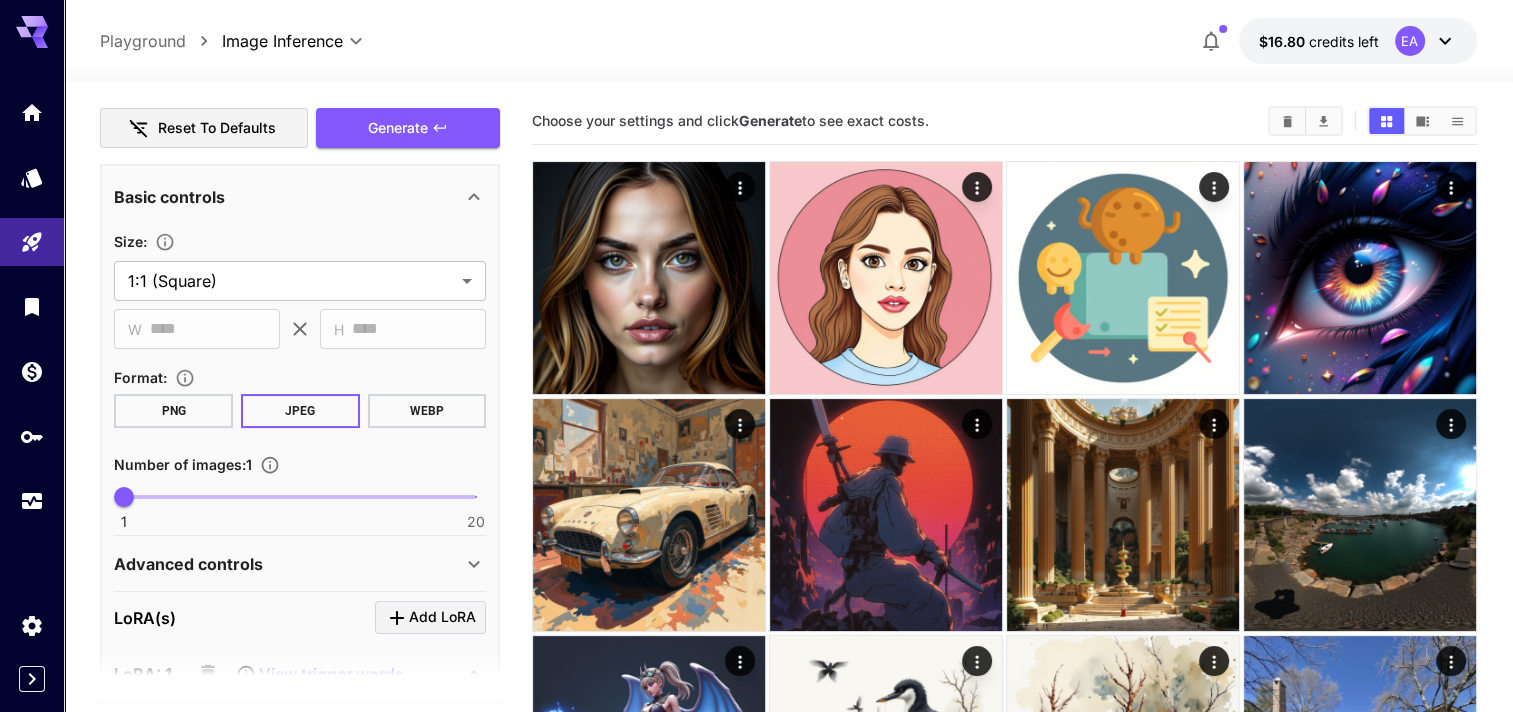 scroll, scrollTop: 800, scrollLeft: 0, axis: vertical 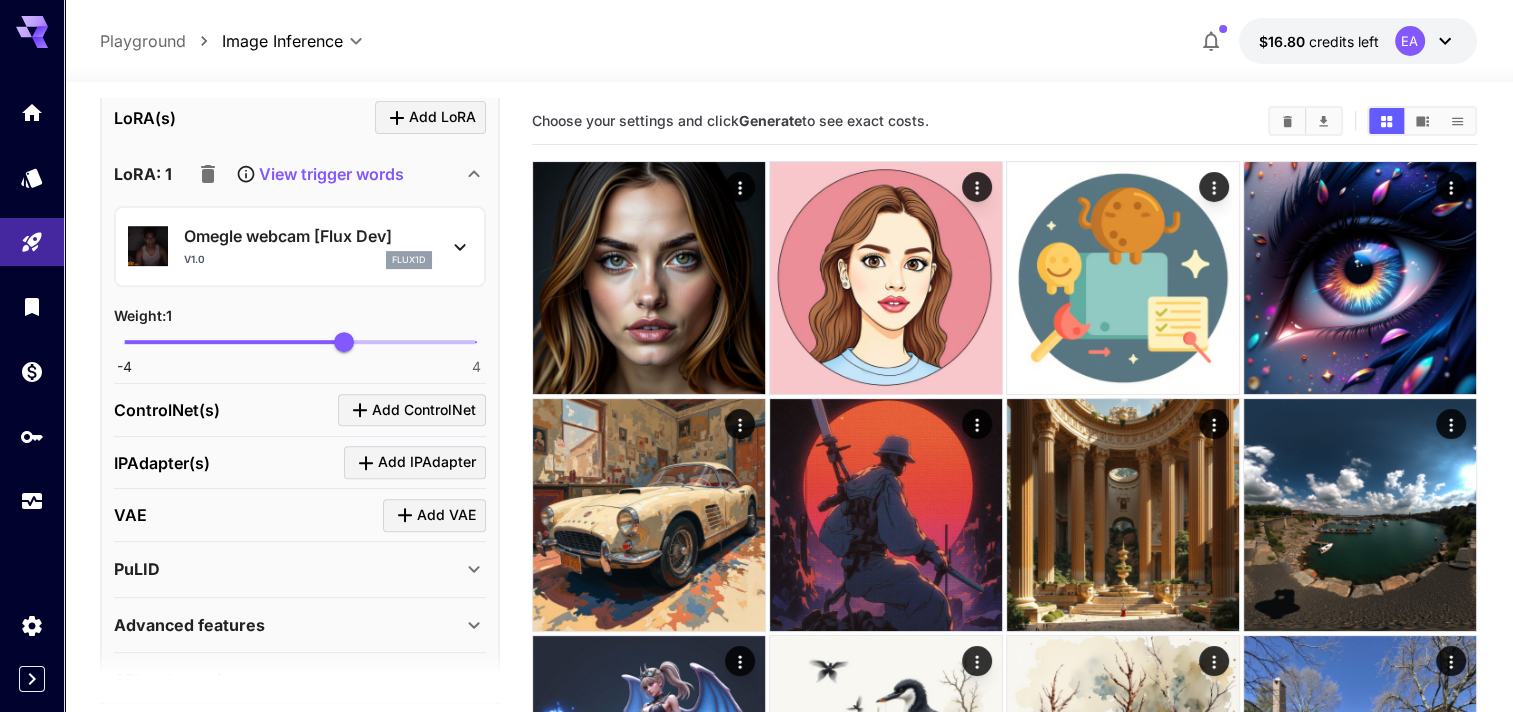 click on "View trigger words" at bounding box center [331, 174] 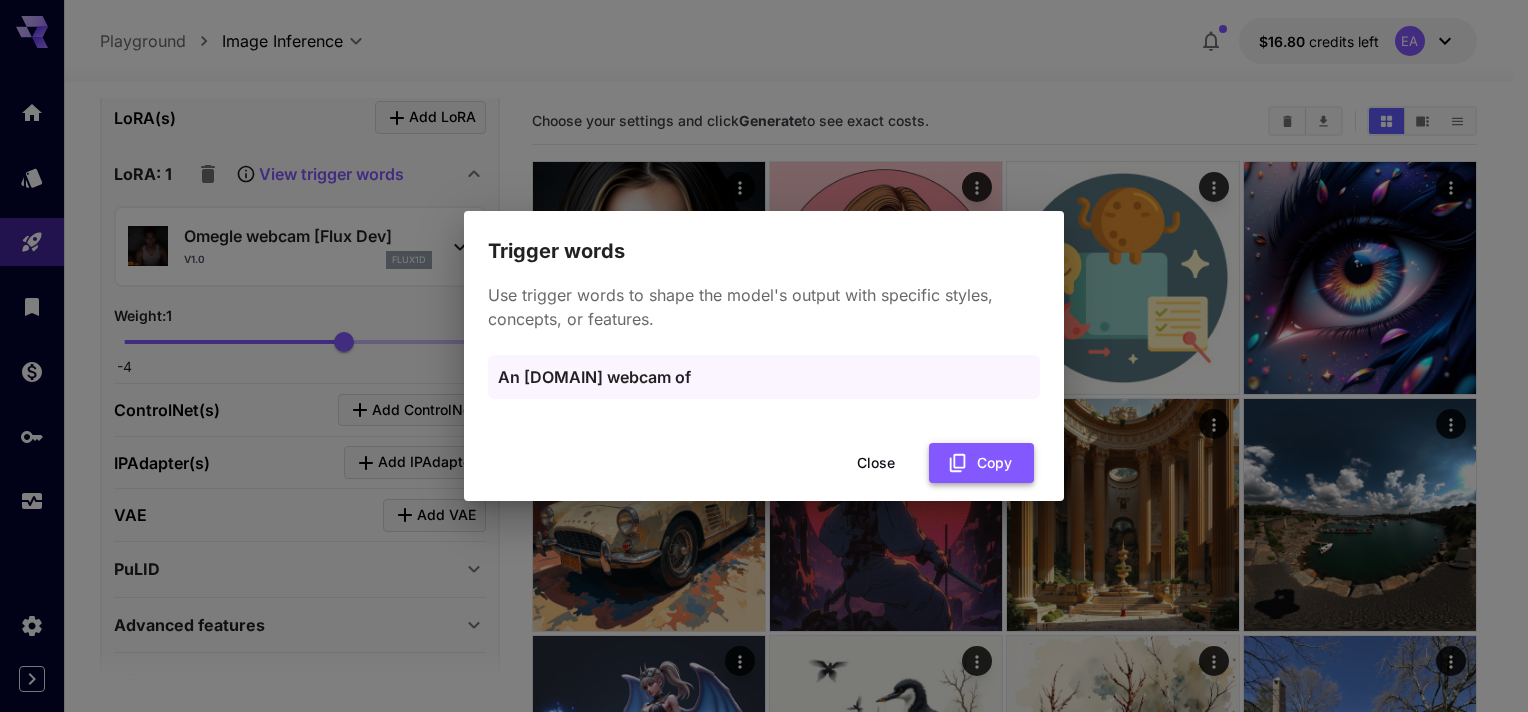 click on "Copy" at bounding box center (981, 463) 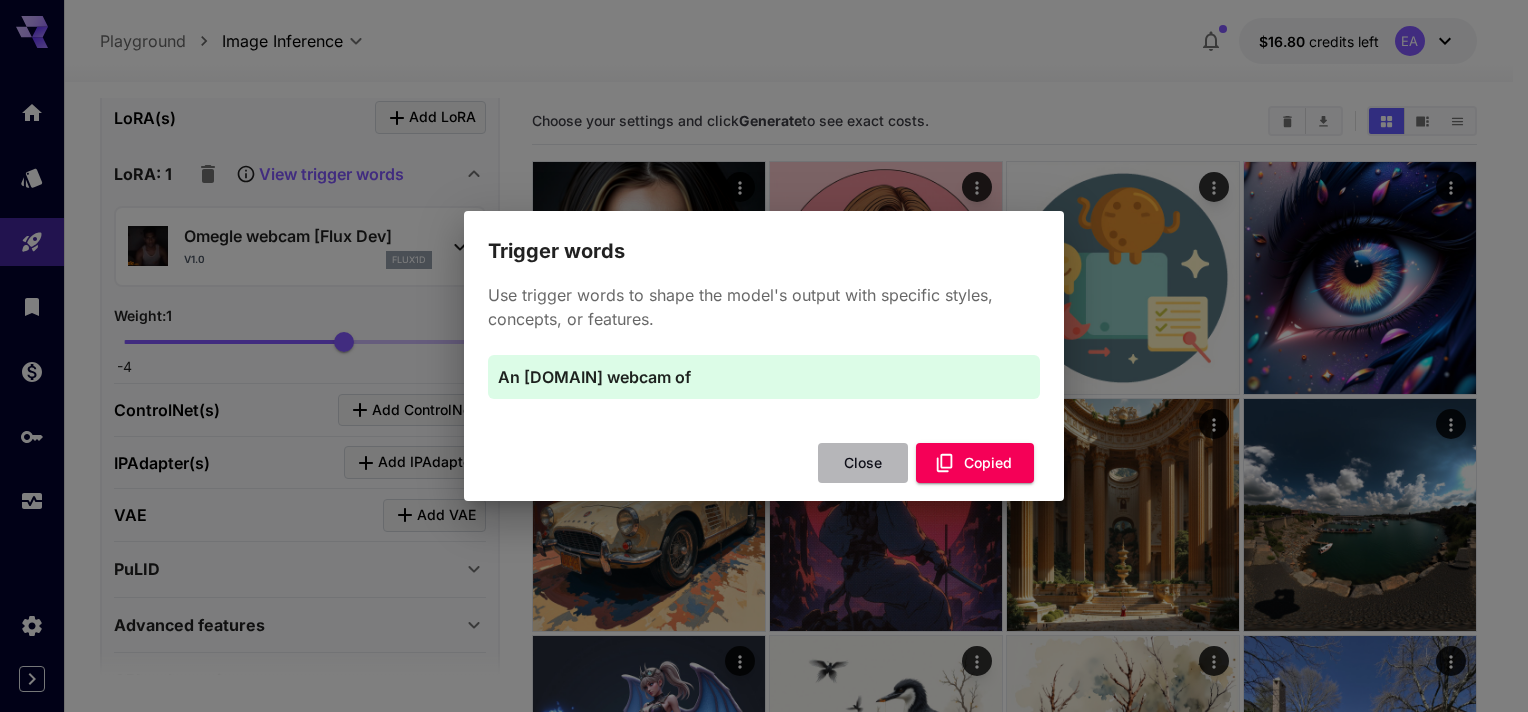 click on "Close" at bounding box center [863, 463] 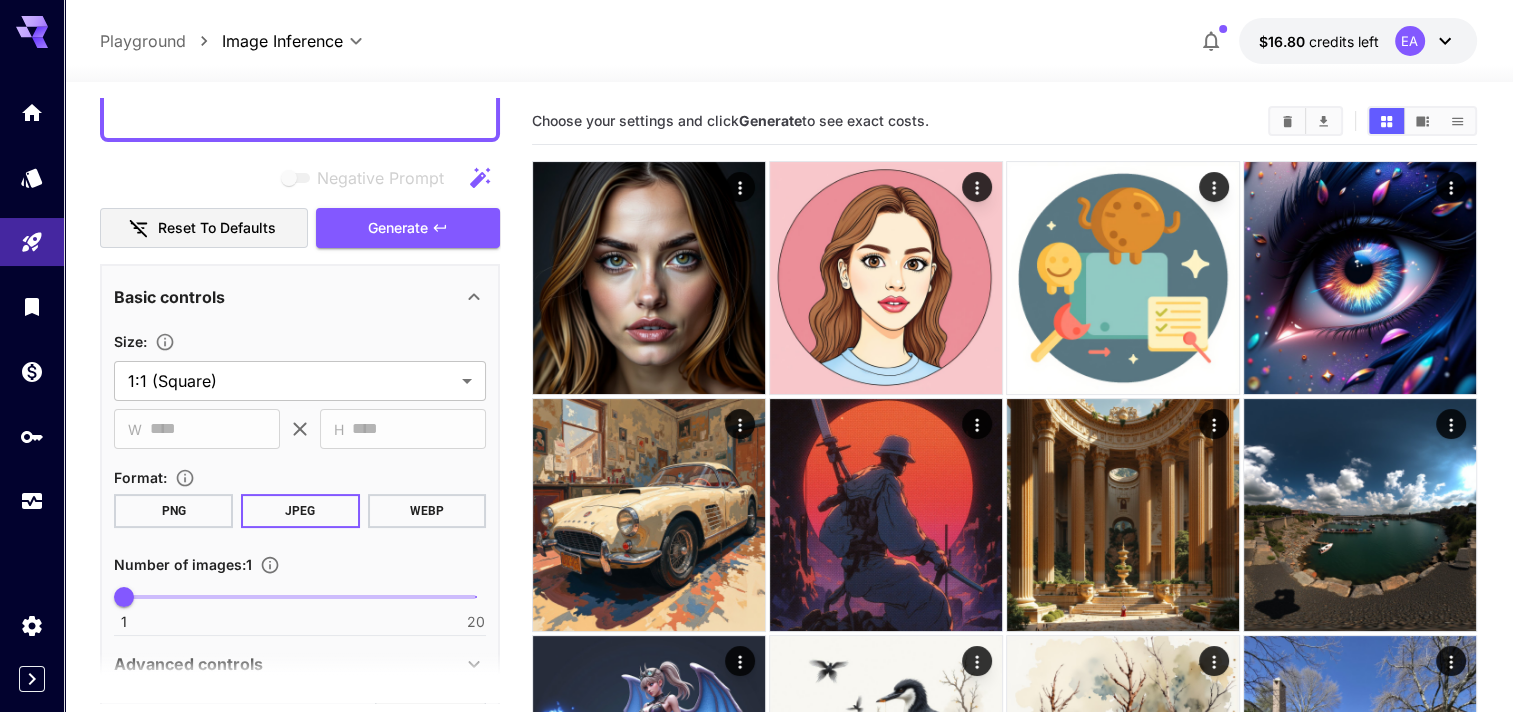 scroll, scrollTop: 0, scrollLeft: 0, axis: both 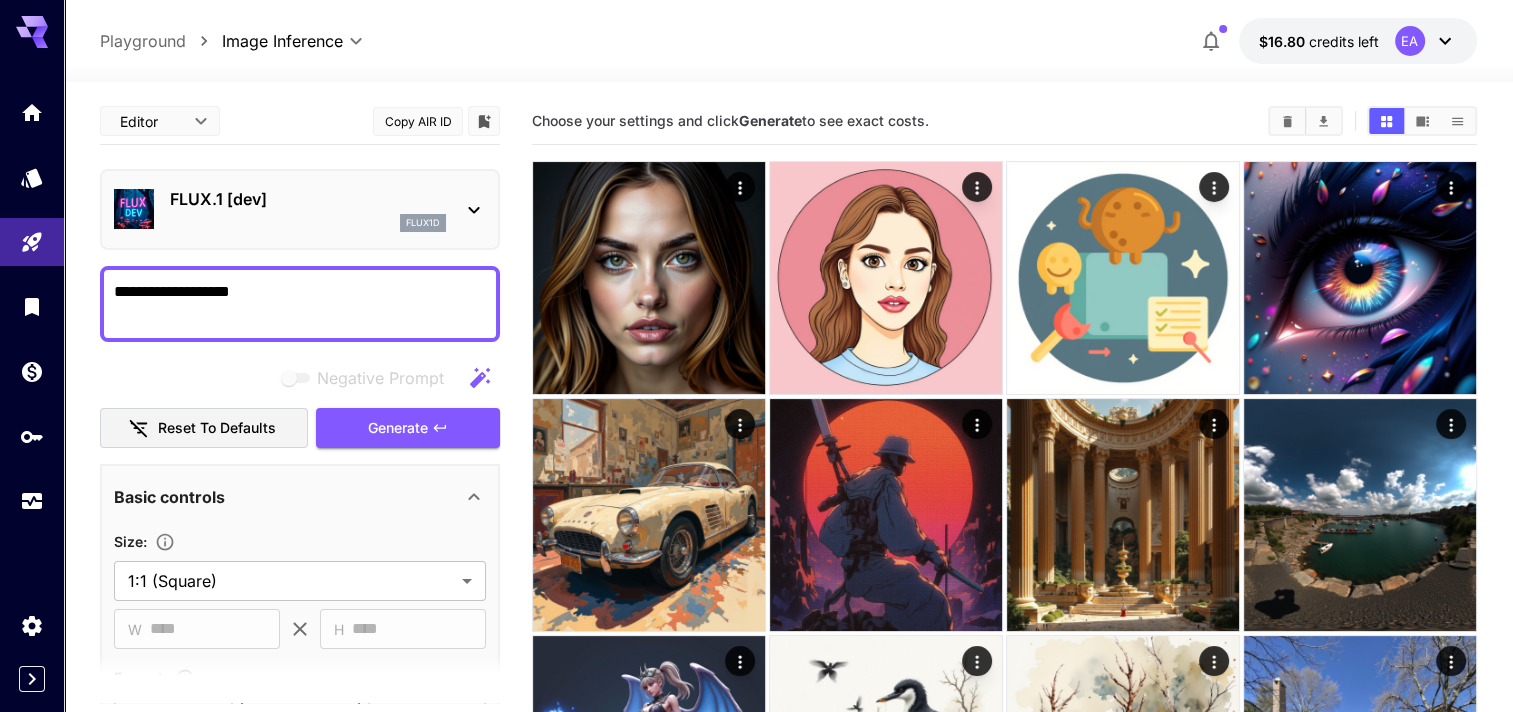 click on "**********" at bounding box center (300, 304) 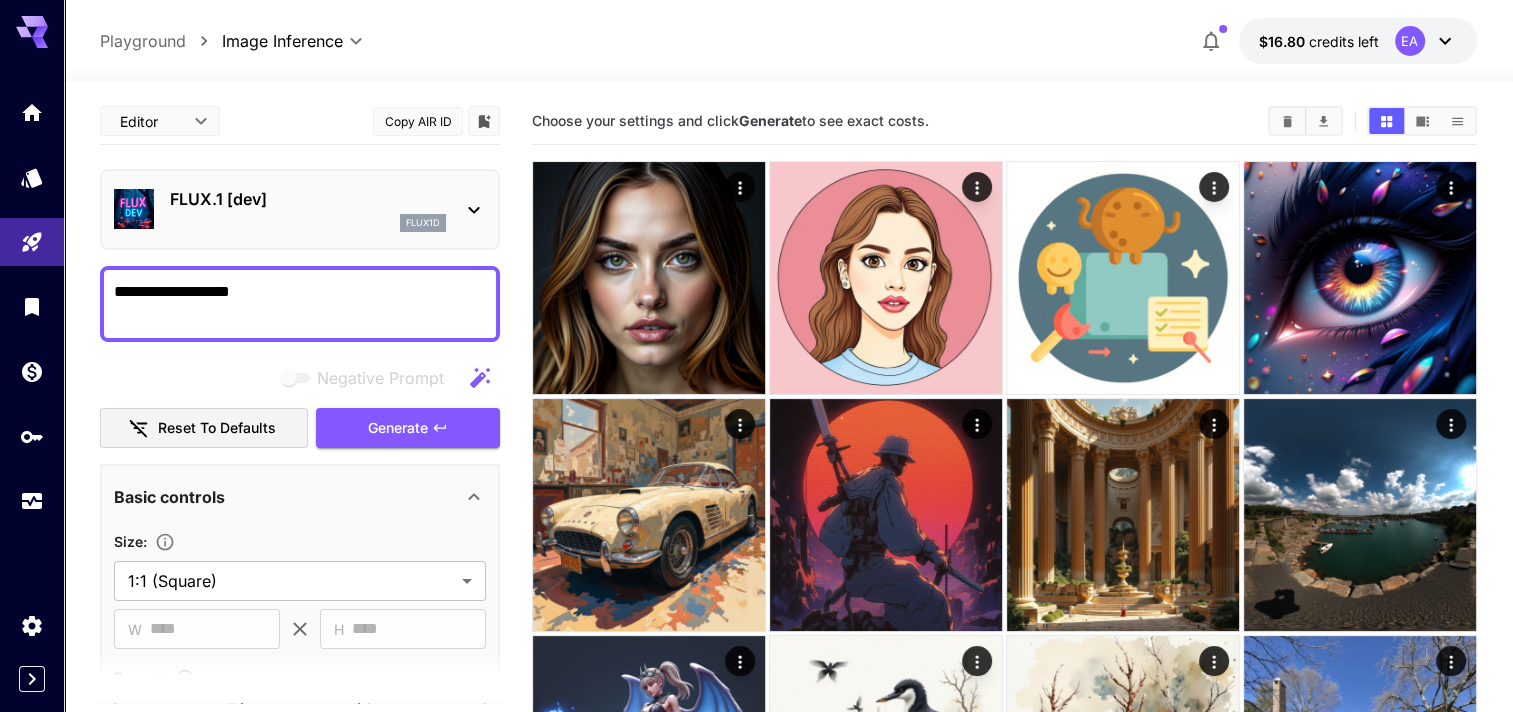 paste on "****" 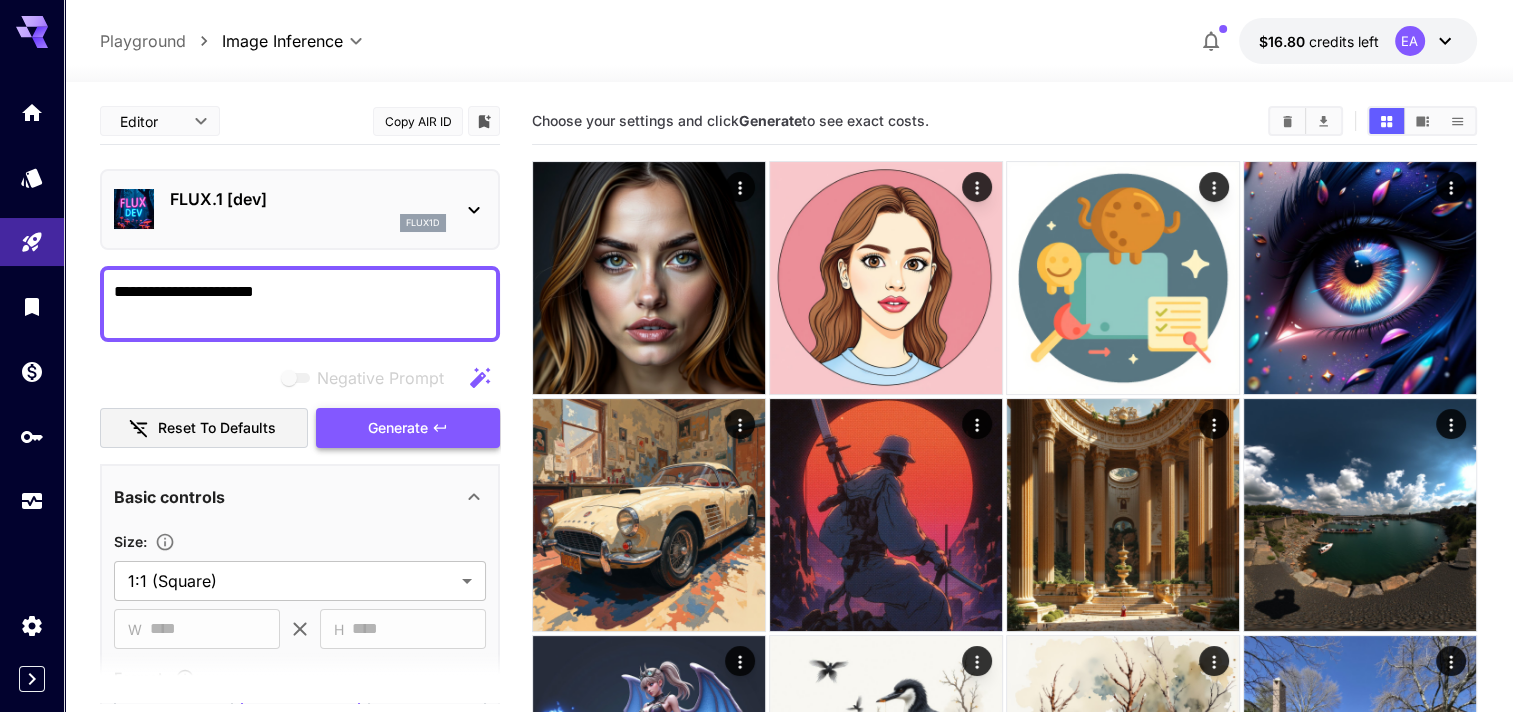 type on "**********" 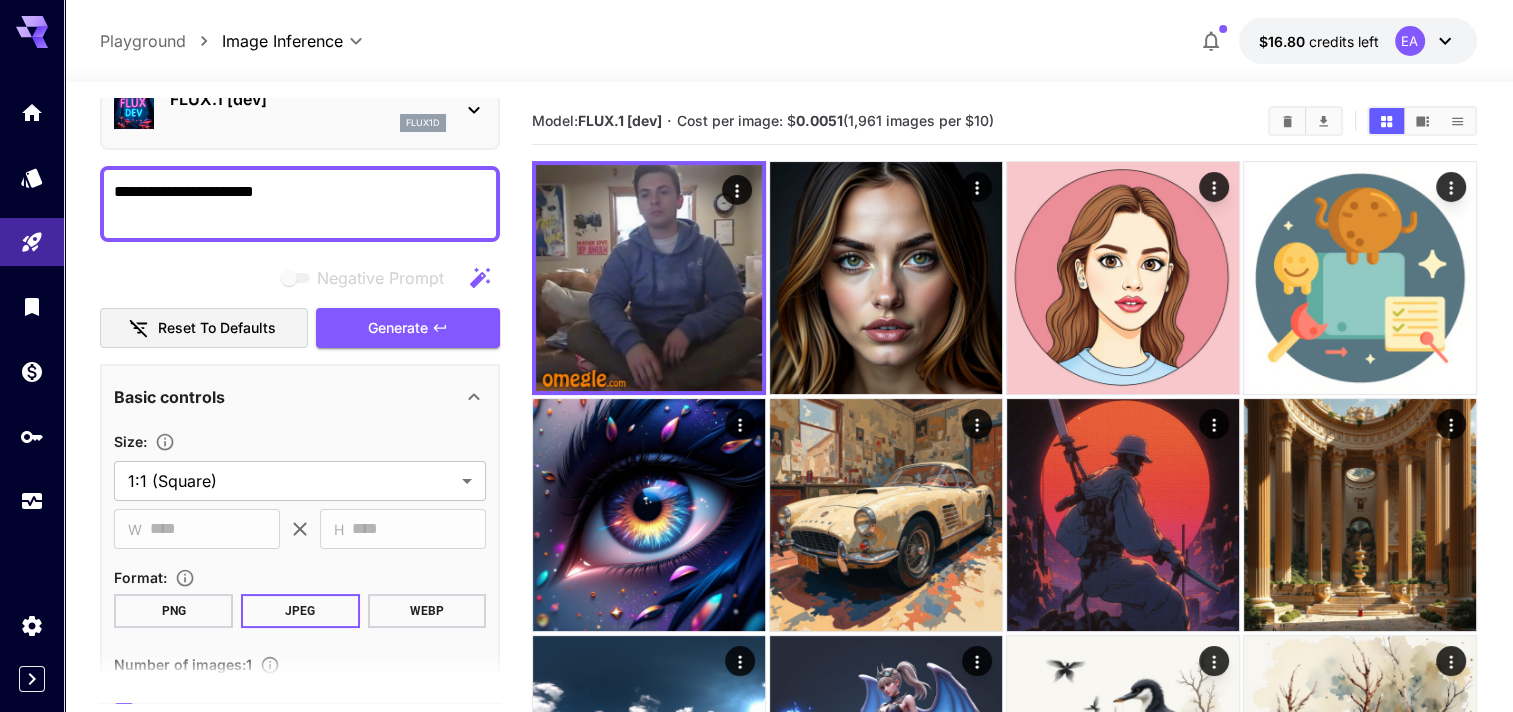 scroll, scrollTop: 0, scrollLeft: 0, axis: both 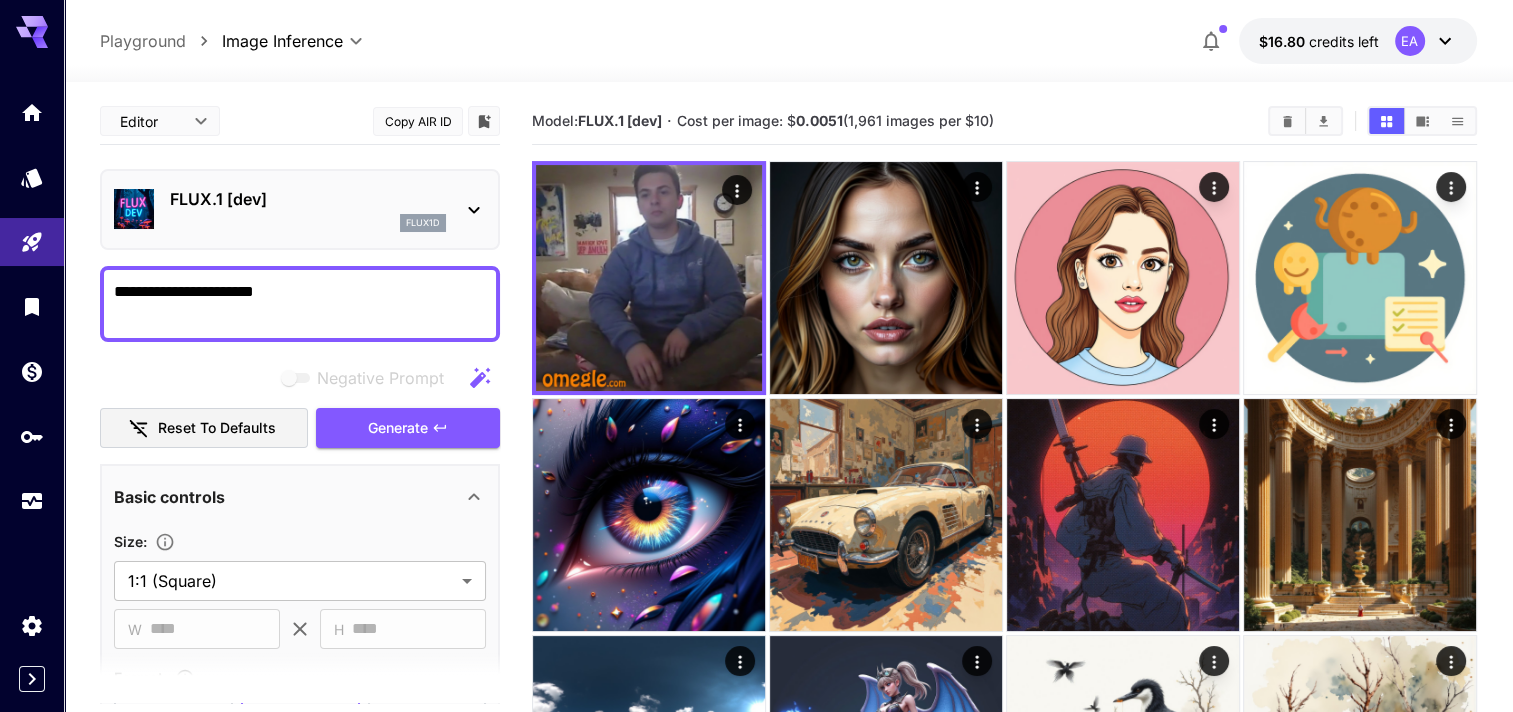 click on "**********" at bounding box center (300, 304) 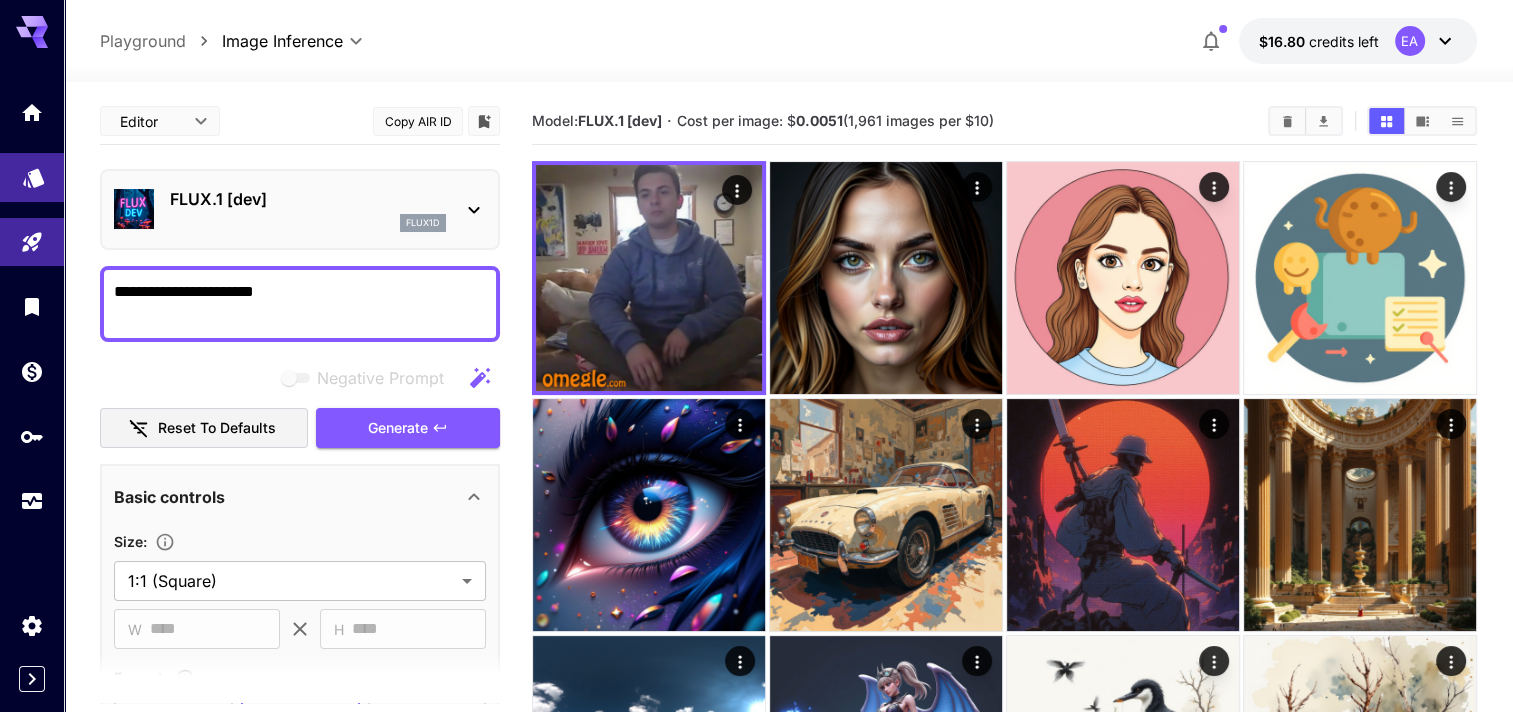 click at bounding box center [32, 177] 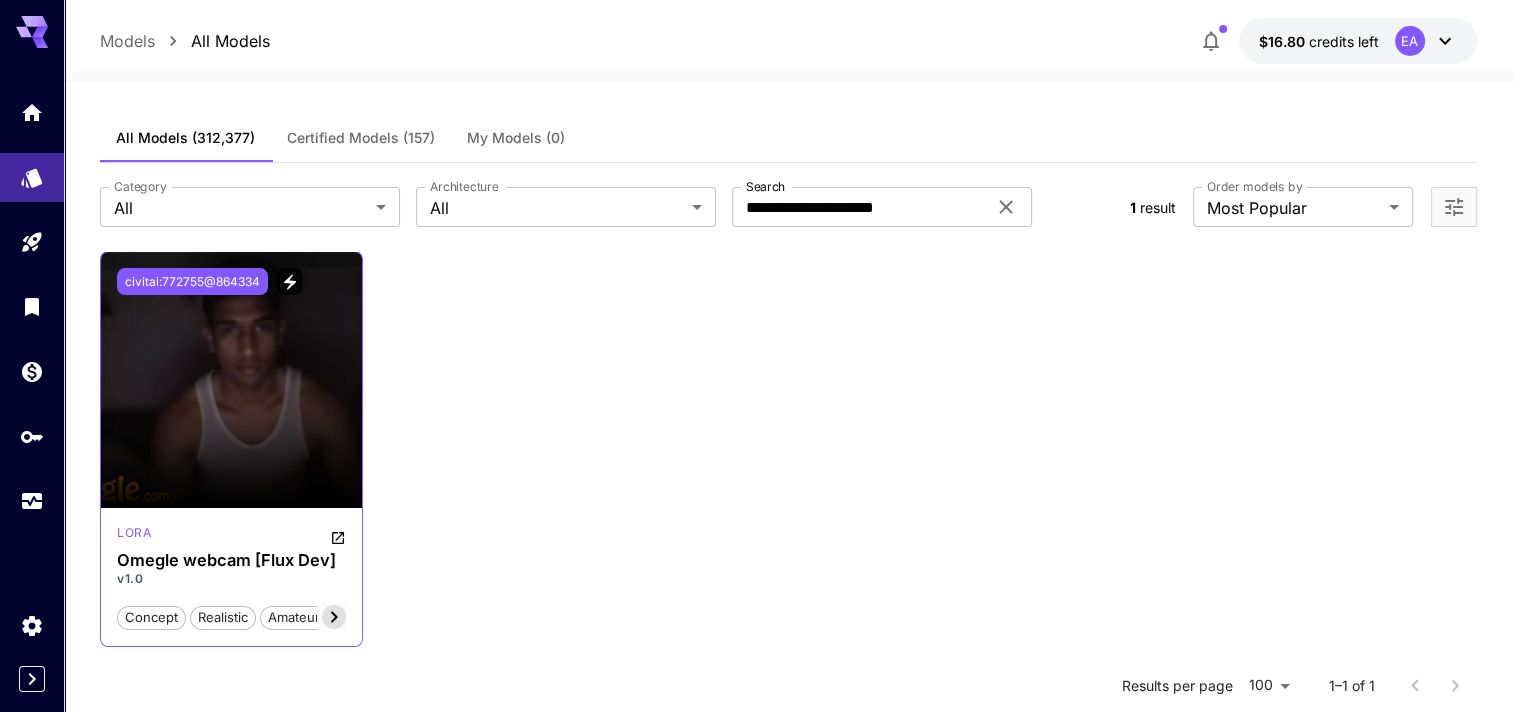 click on "civitai:772755@864334" at bounding box center [192, 281] 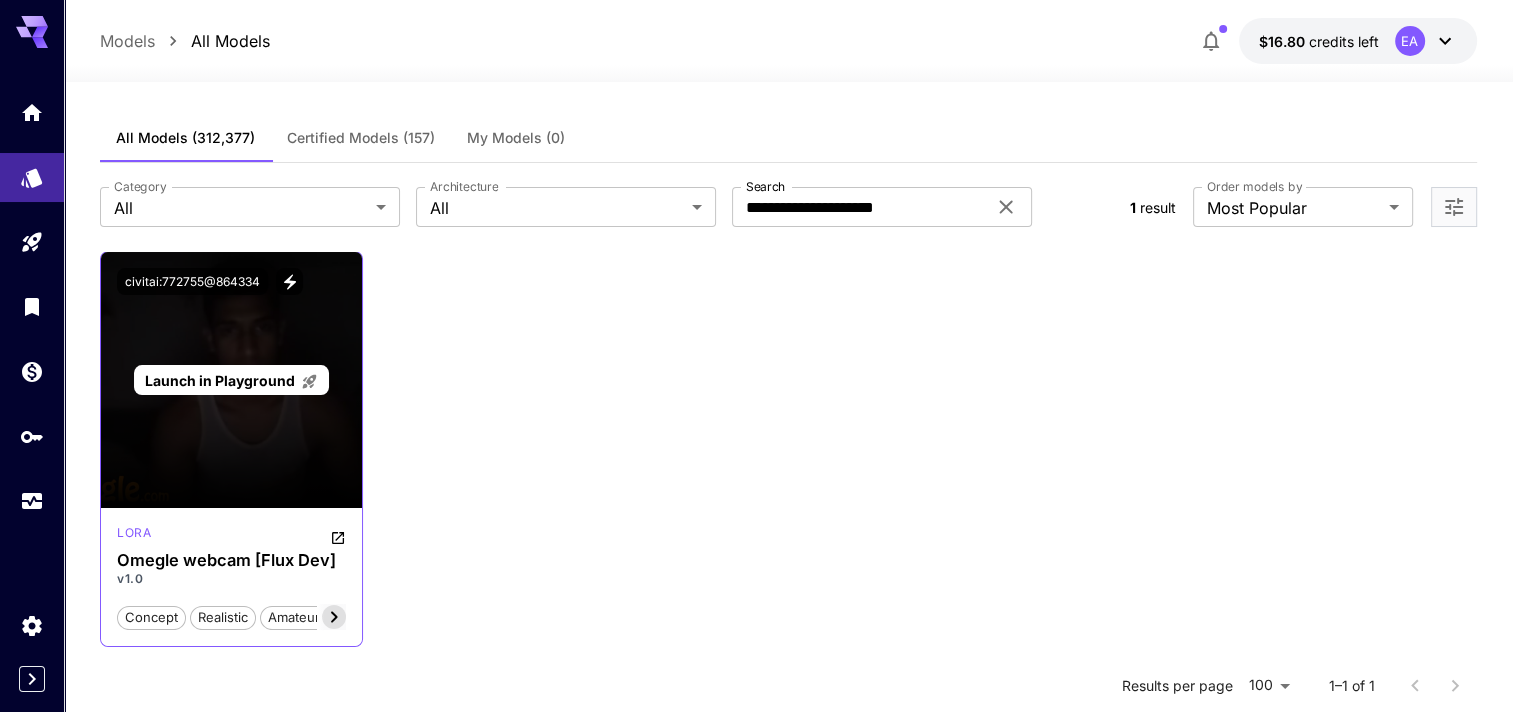 click on "Launch in Playground" at bounding box center [231, 380] 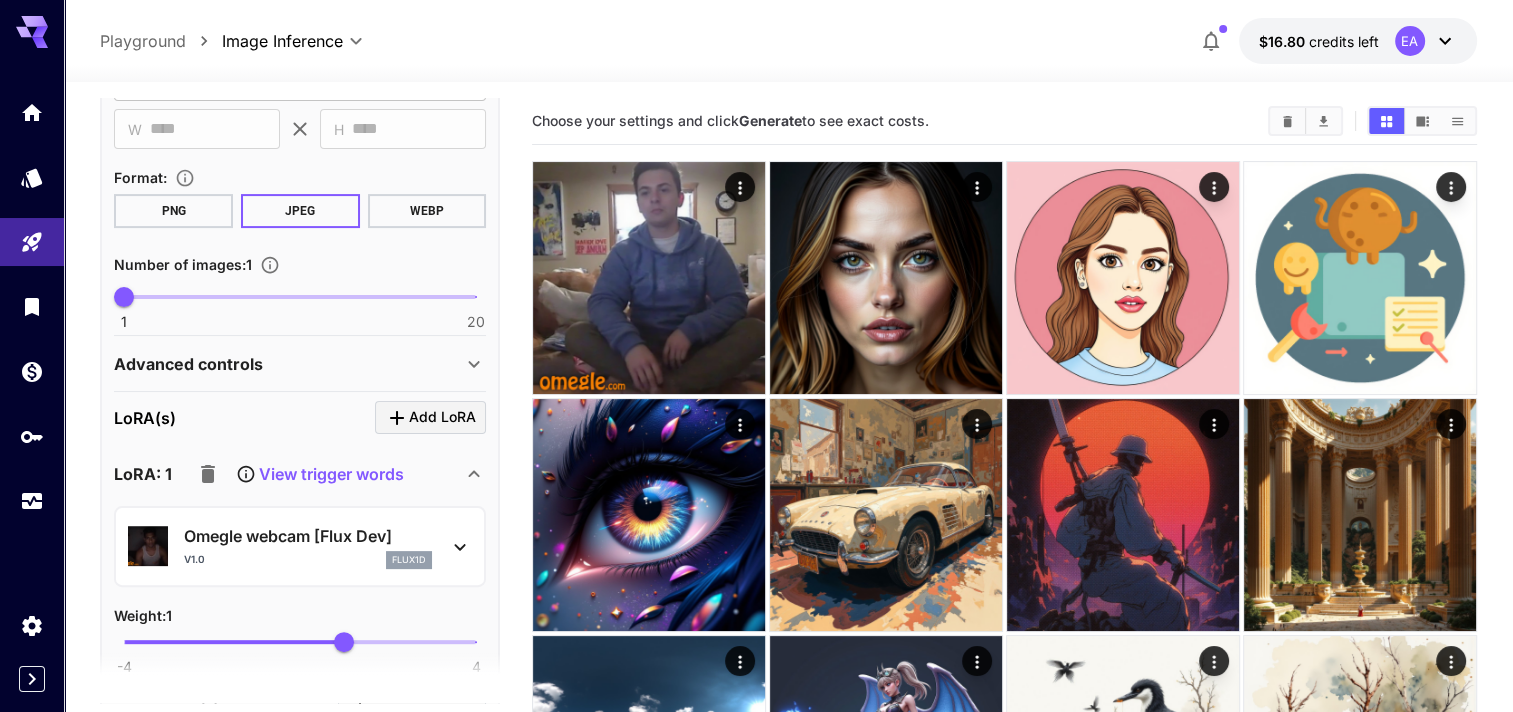 scroll, scrollTop: 700, scrollLeft: 0, axis: vertical 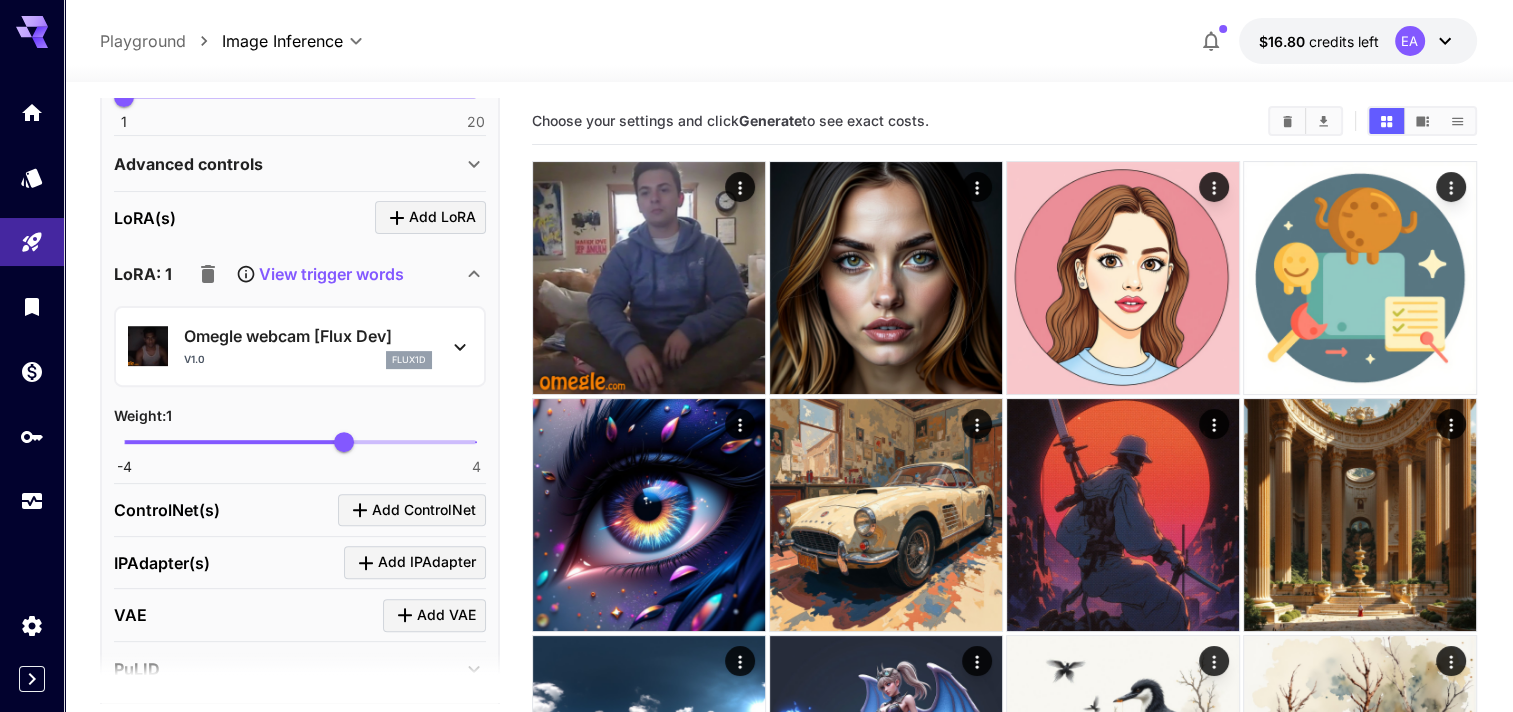 click on "View trigger words" at bounding box center [296, 274] 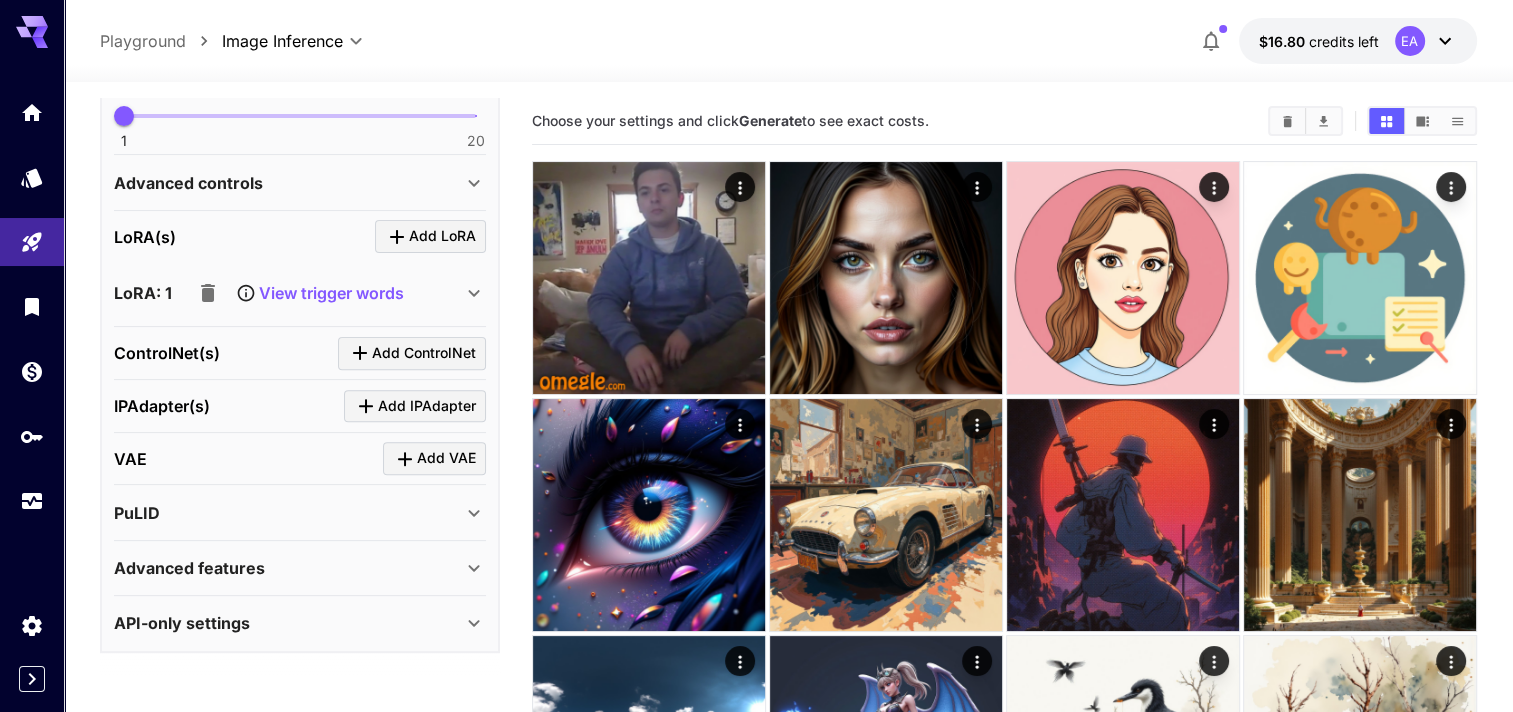 scroll, scrollTop: 673, scrollLeft: 0, axis: vertical 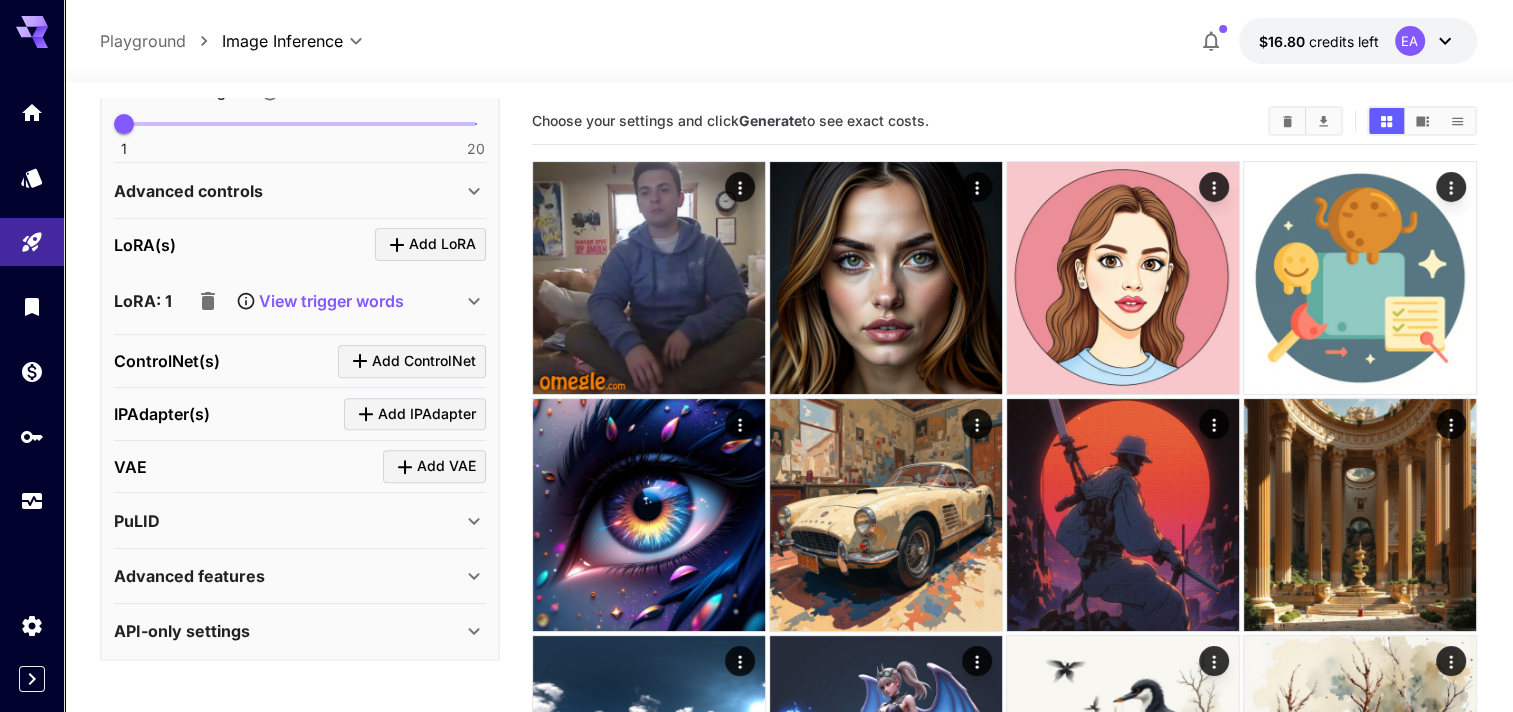 click on "View trigger words" at bounding box center [331, 301] 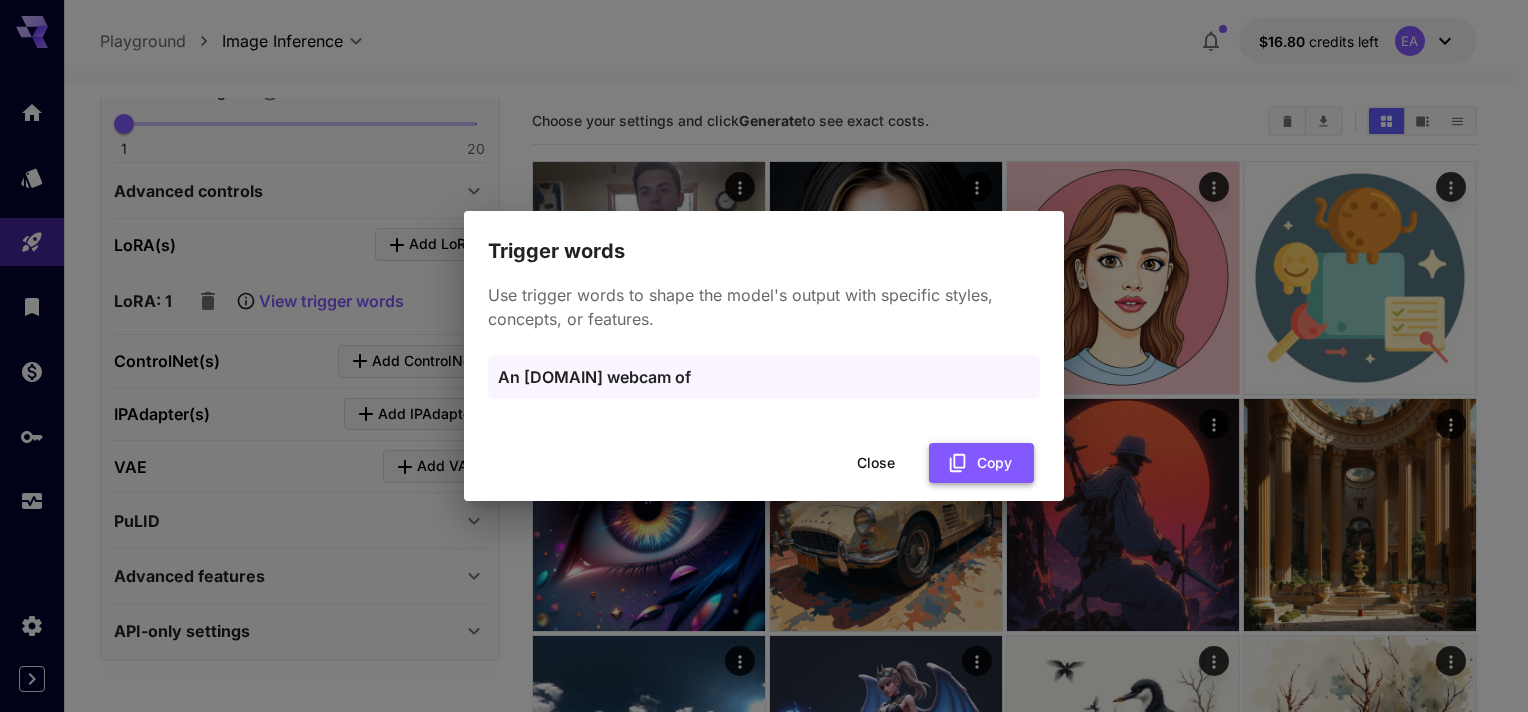 click on "Copy" at bounding box center [981, 463] 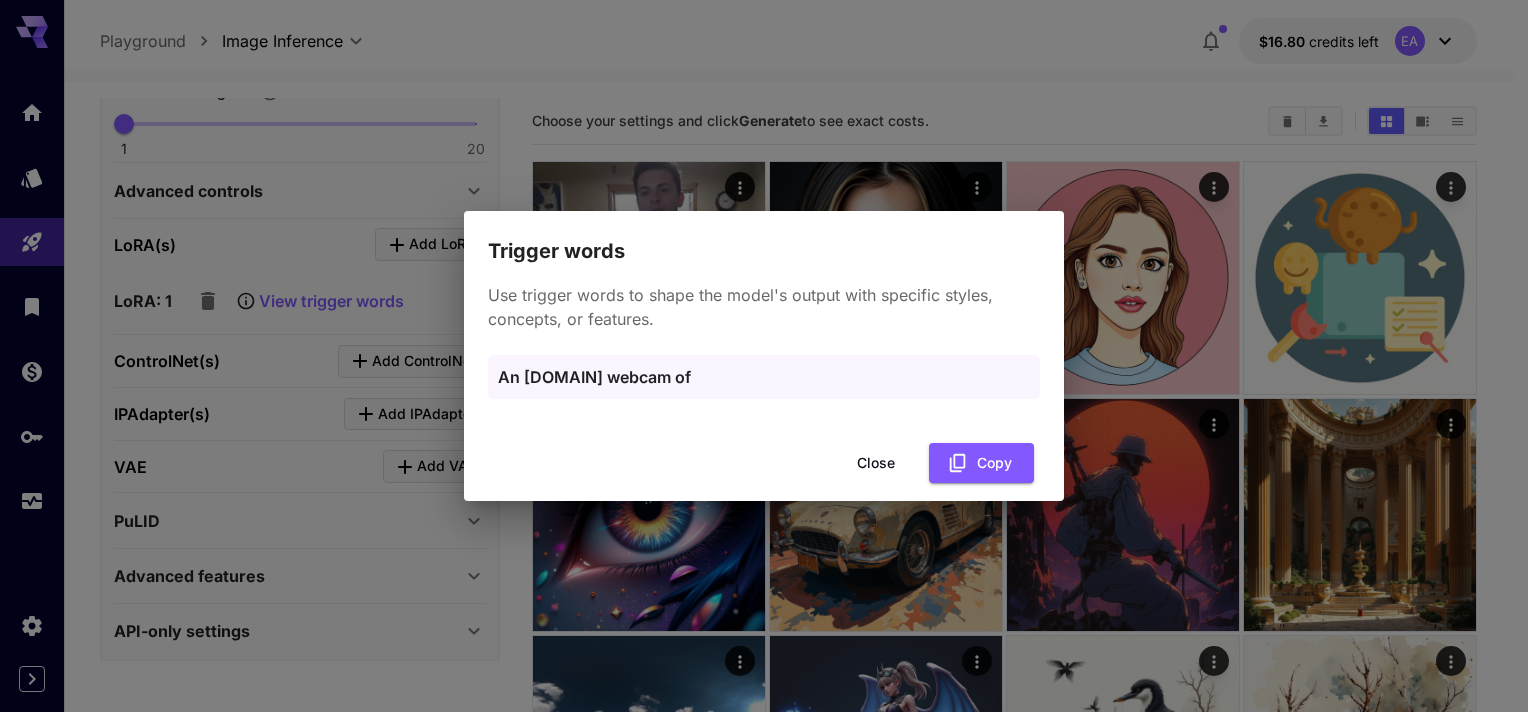click on "Trigger words Use trigger words to shape the model's output with specific styles, concepts, or features. An [DOMAIN] webcam of Close Copy" at bounding box center (764, 356) 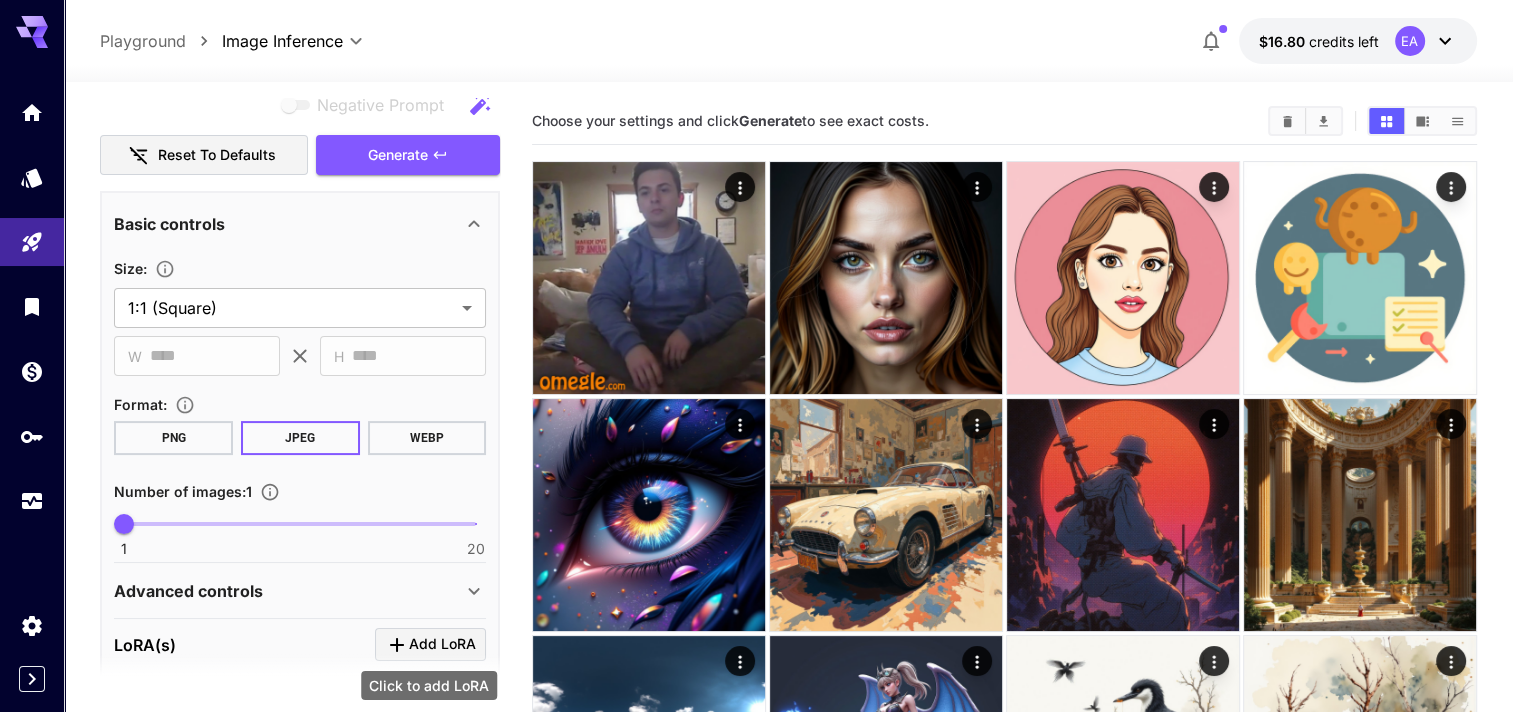 scroll, scrollTop: 173, scrollLeft: 0, axis: vertical 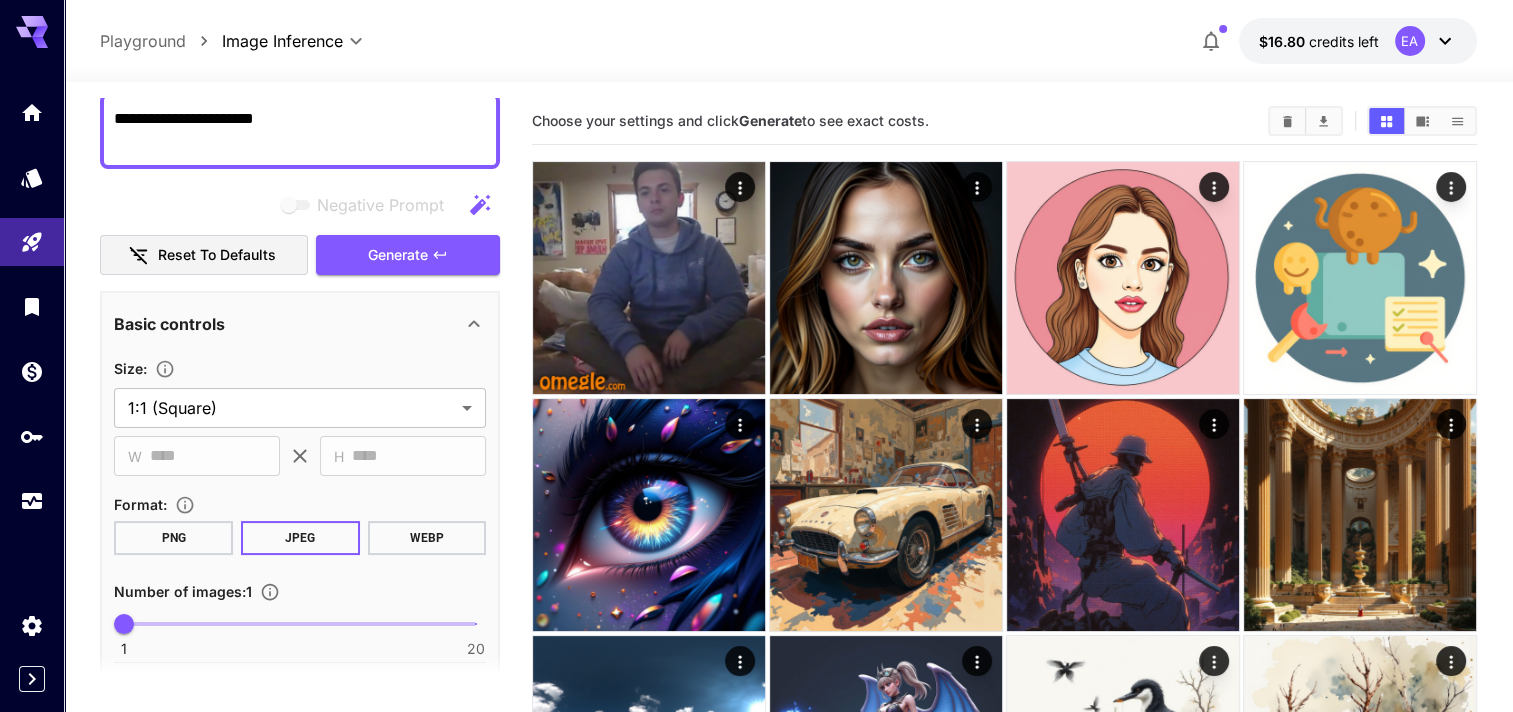 click on "Generate" at bounding box center (398, 255) 